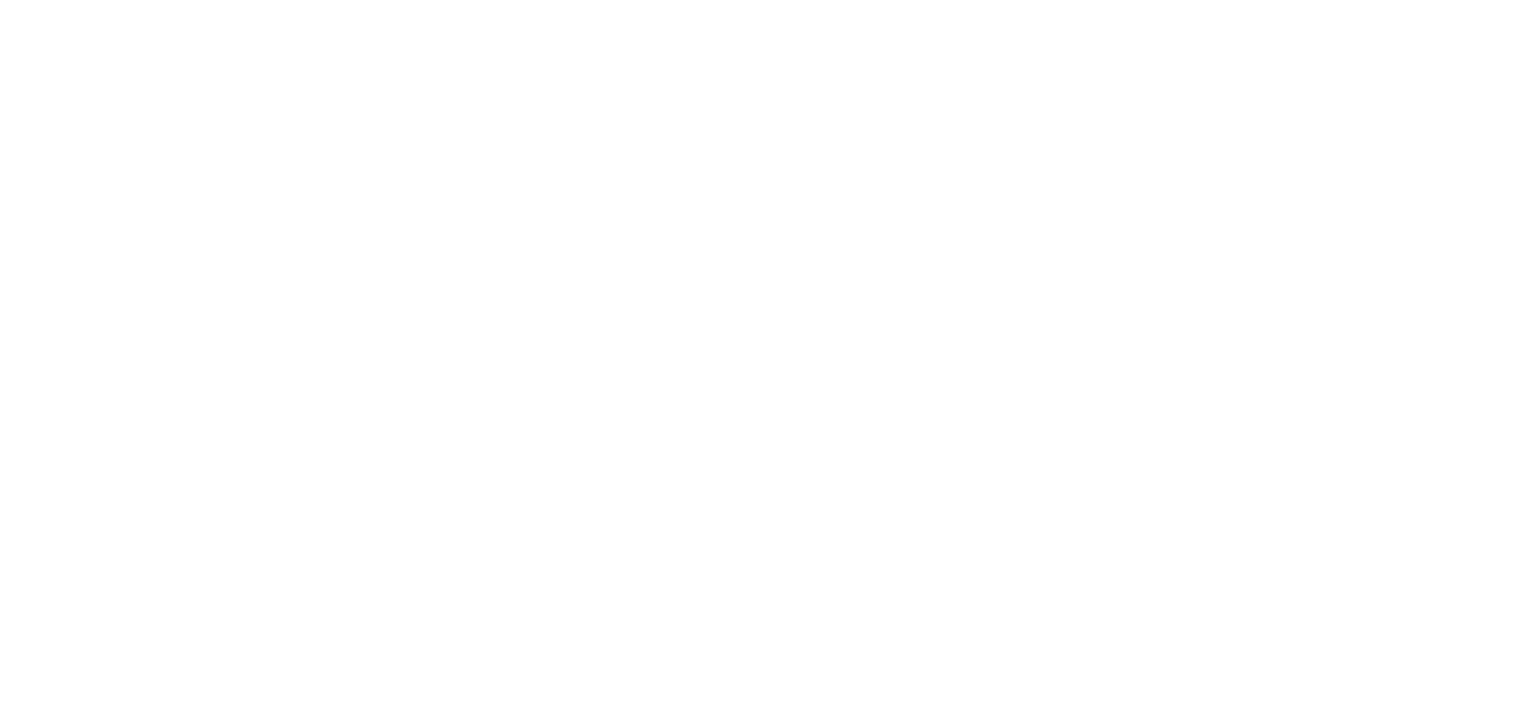 scroll, scrollTop: 0, scrollLeft: 0, axis: both 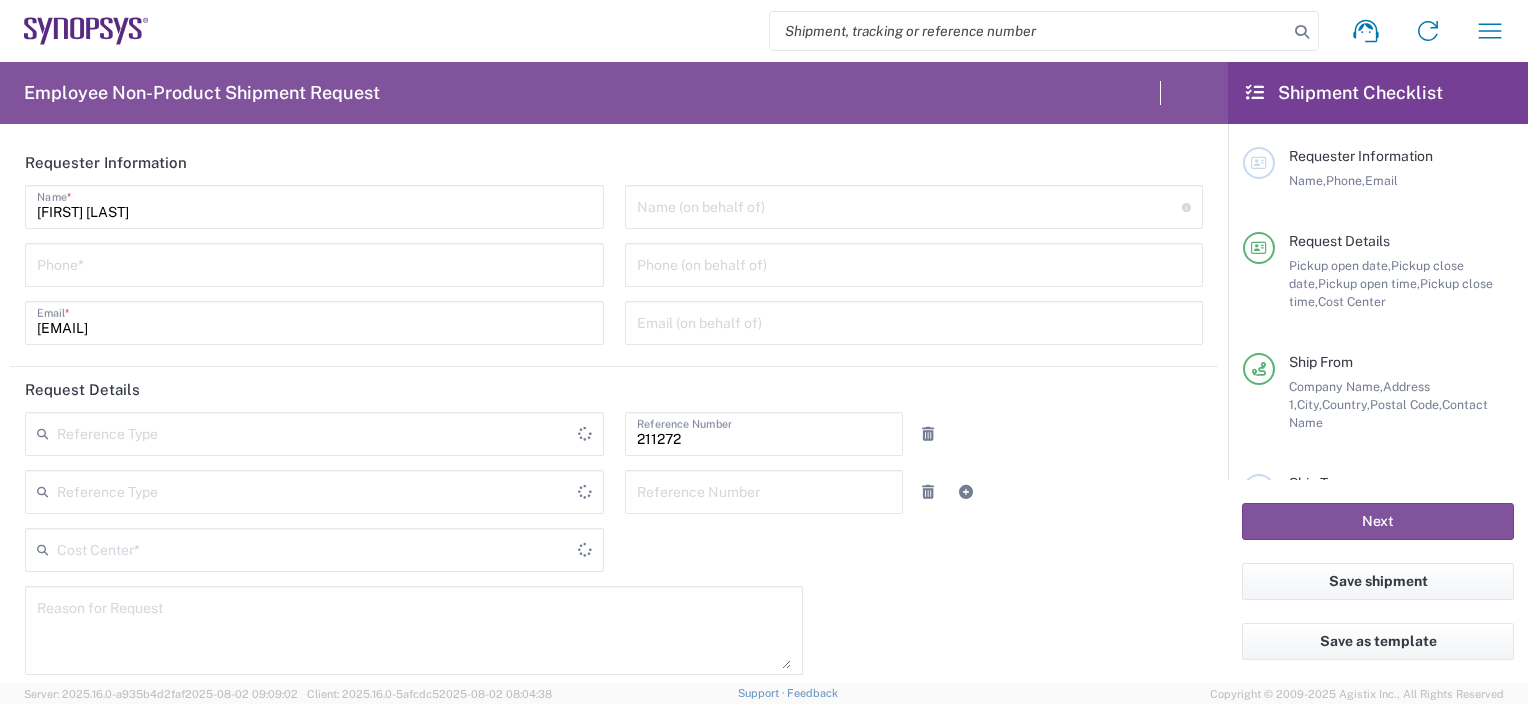 type on "South Korea" 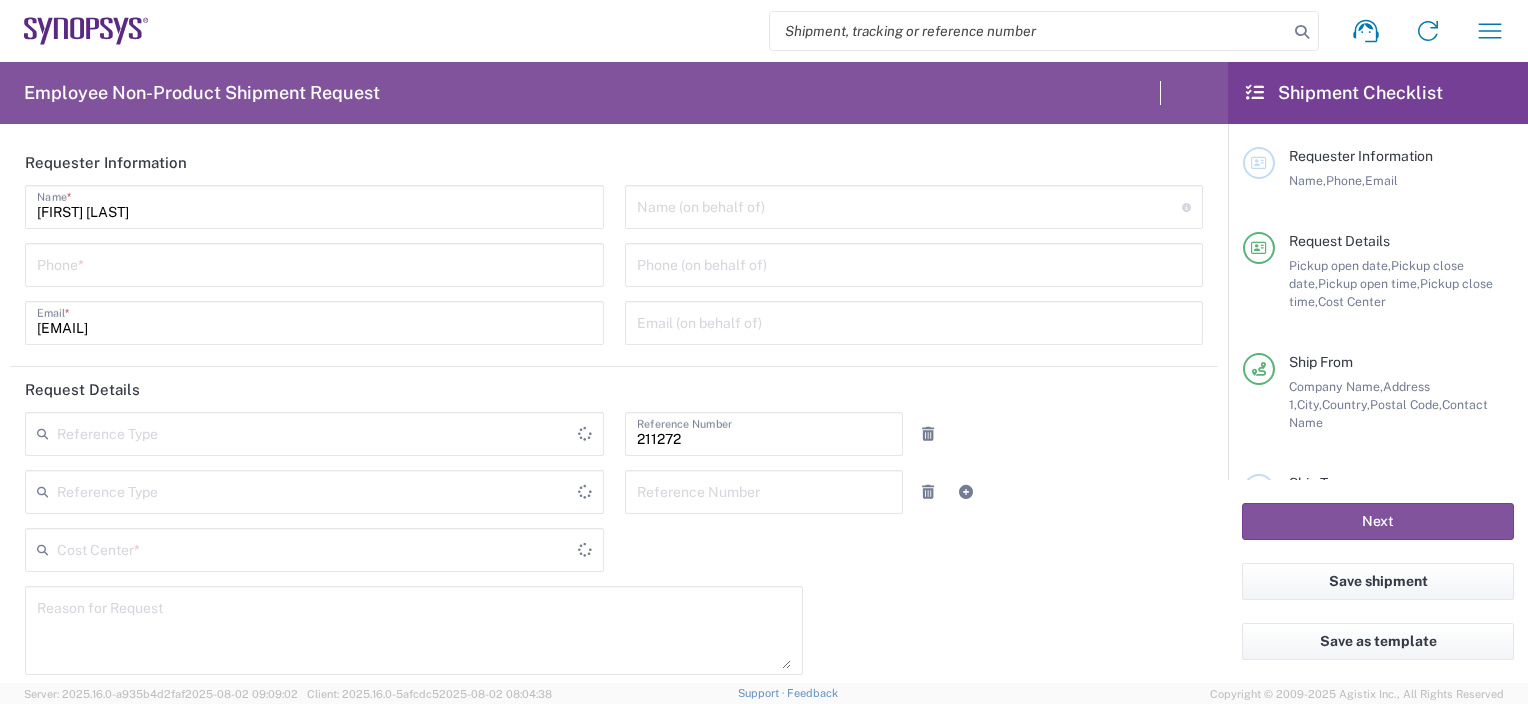 type on "Department" 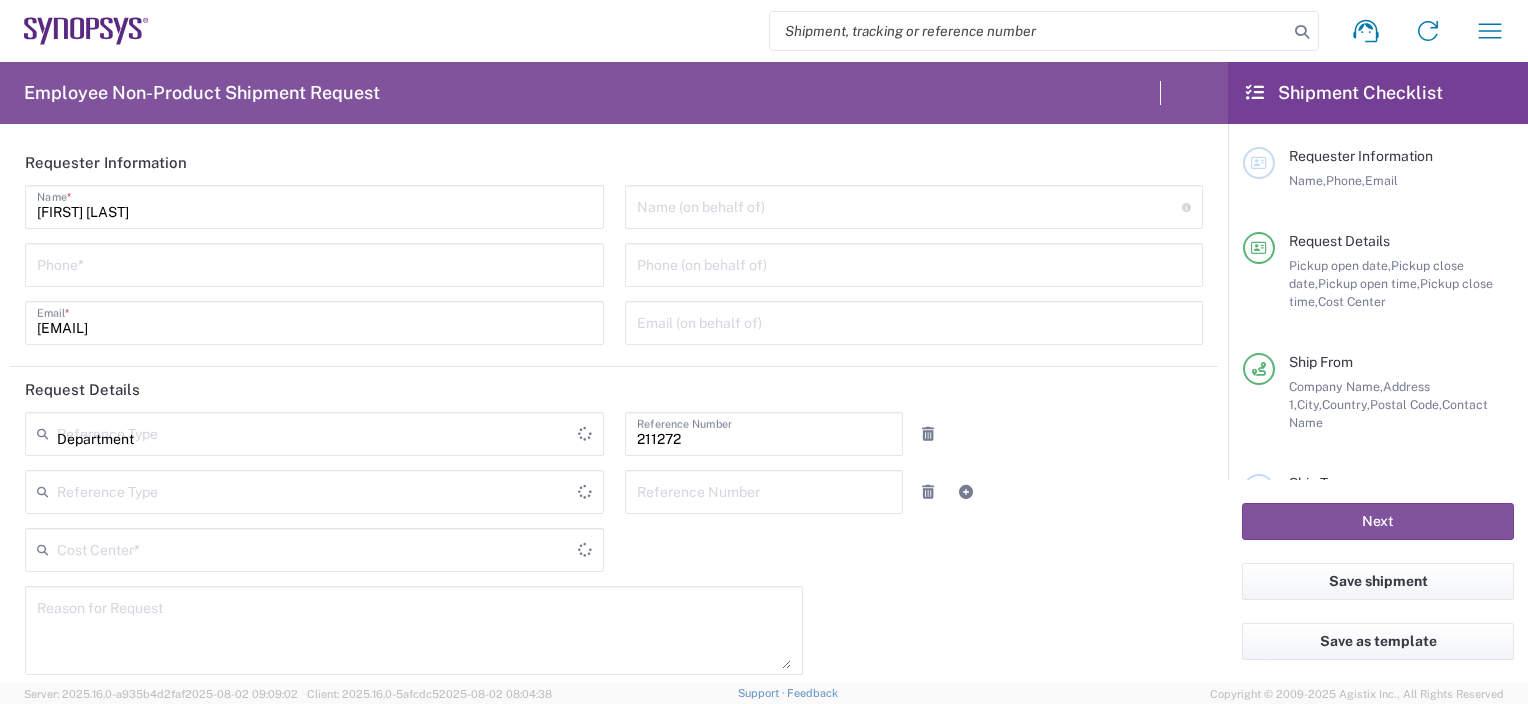 type on "KR02, SDG, OS, Eng 211272" 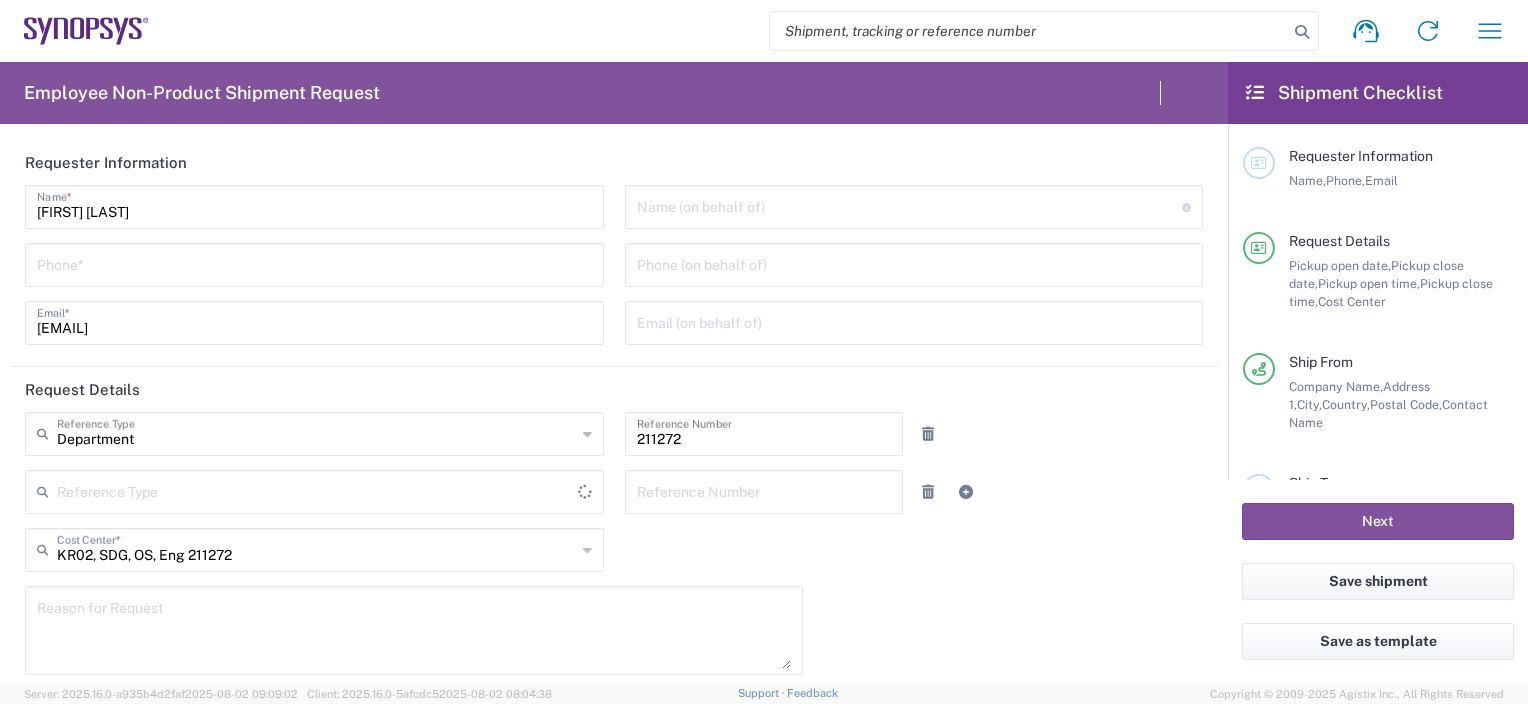 type on "Delivered at Place" 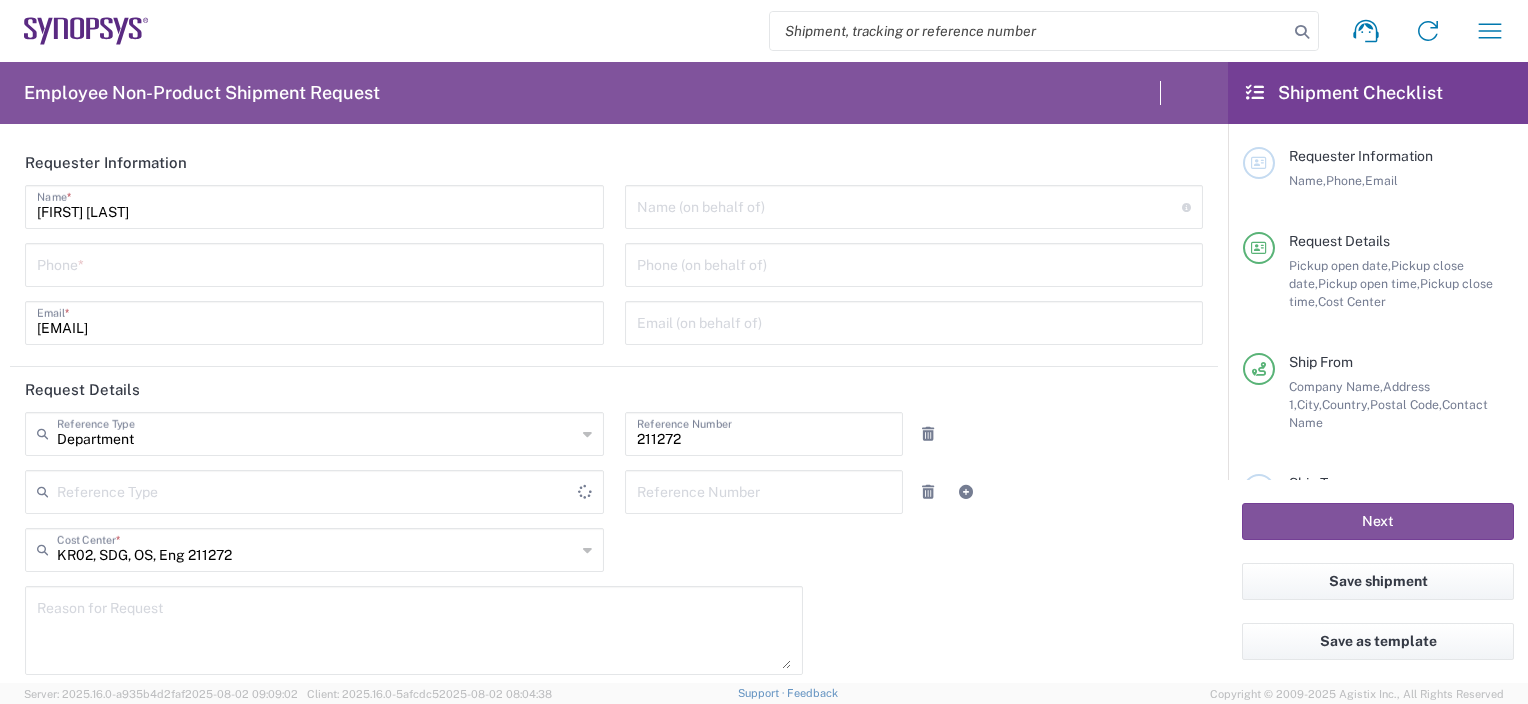 type on "Gyeonggi-do" 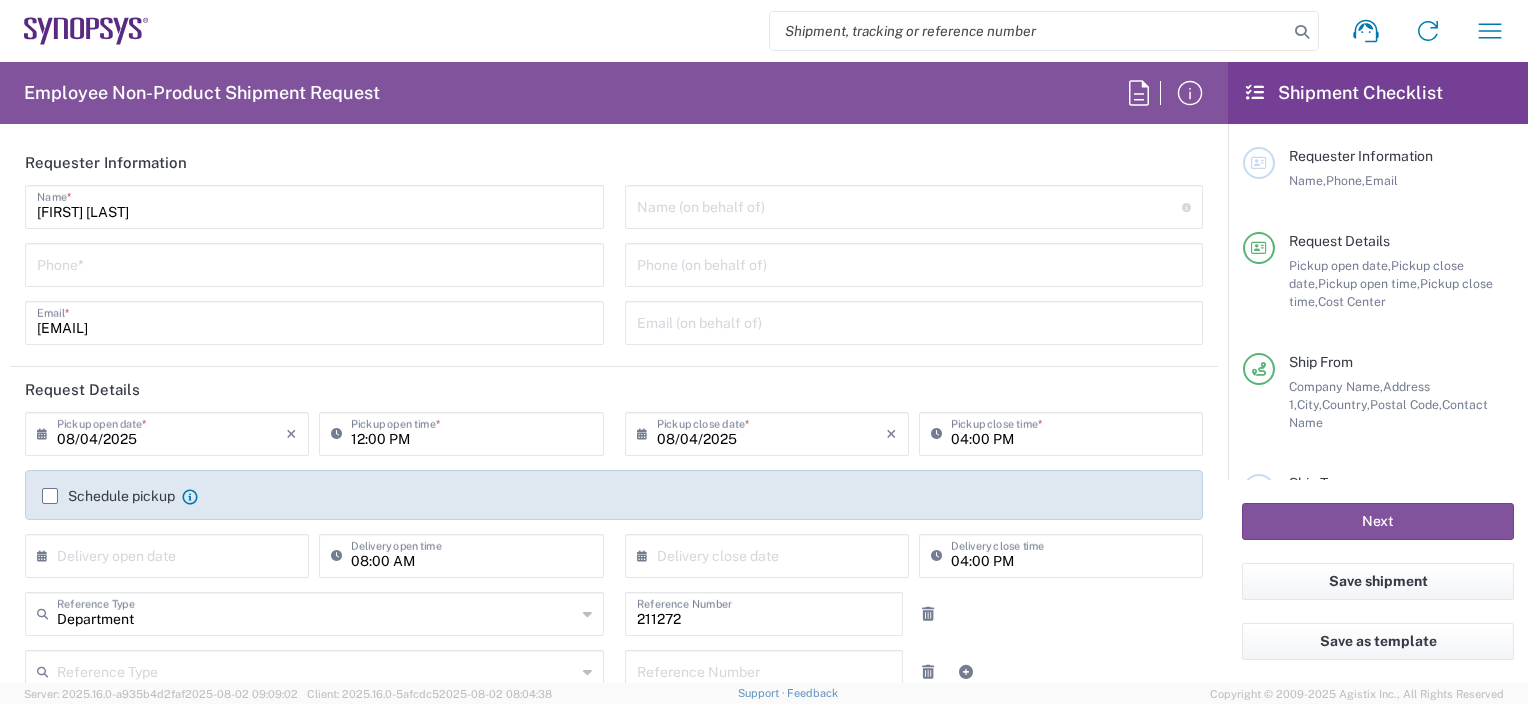 type on "South Korea" 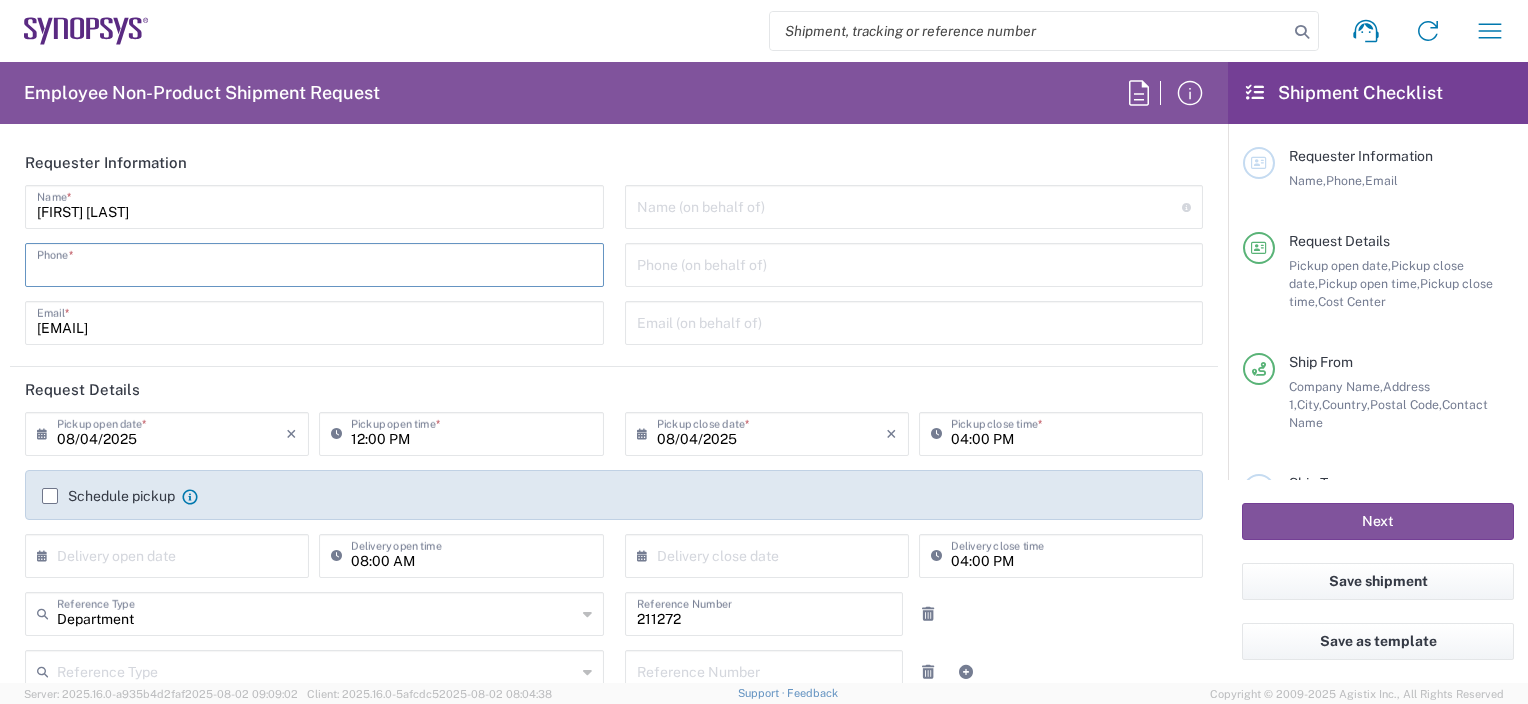 type on "Seoul KR02" 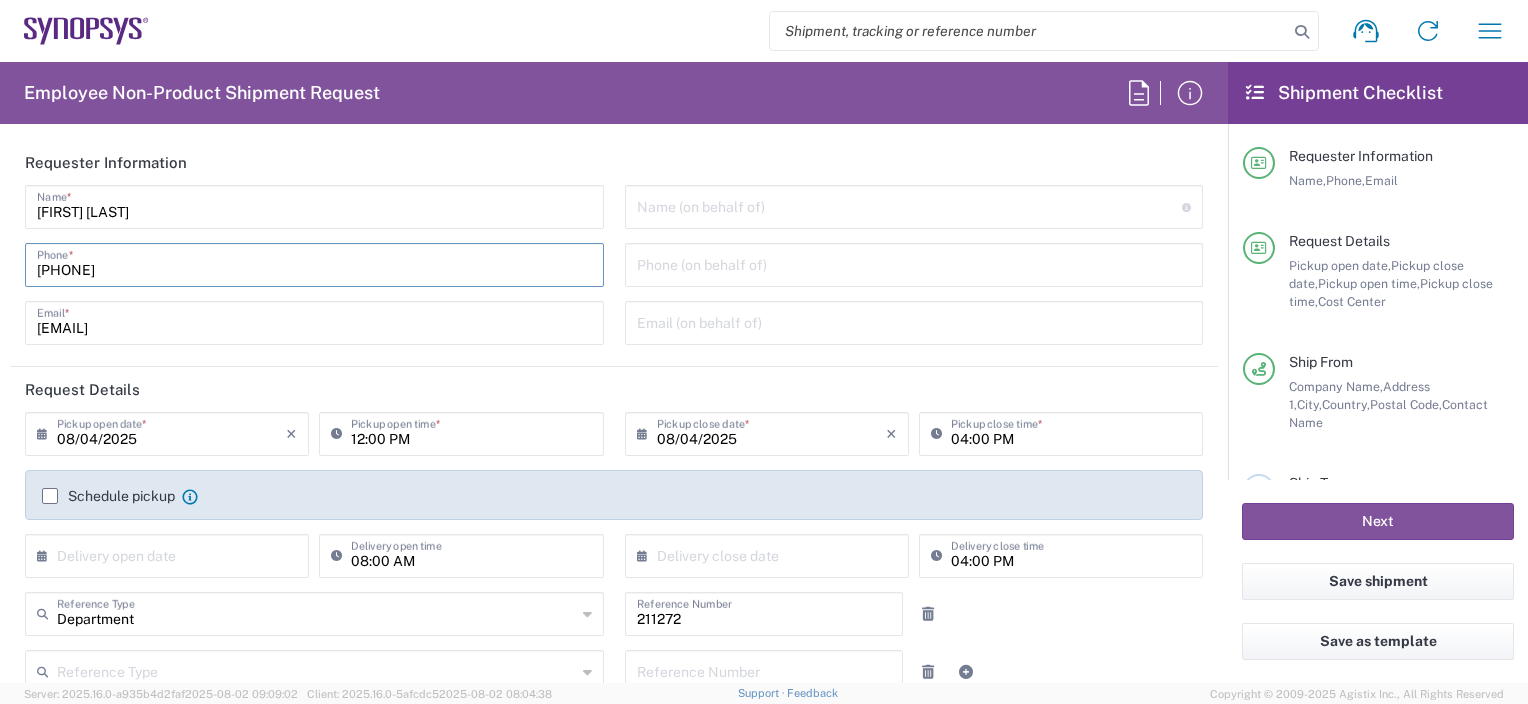 drag, startPoint x: 159, startPoint y: 267, endPoint x: -4, endPoint y: 267, distance: 163 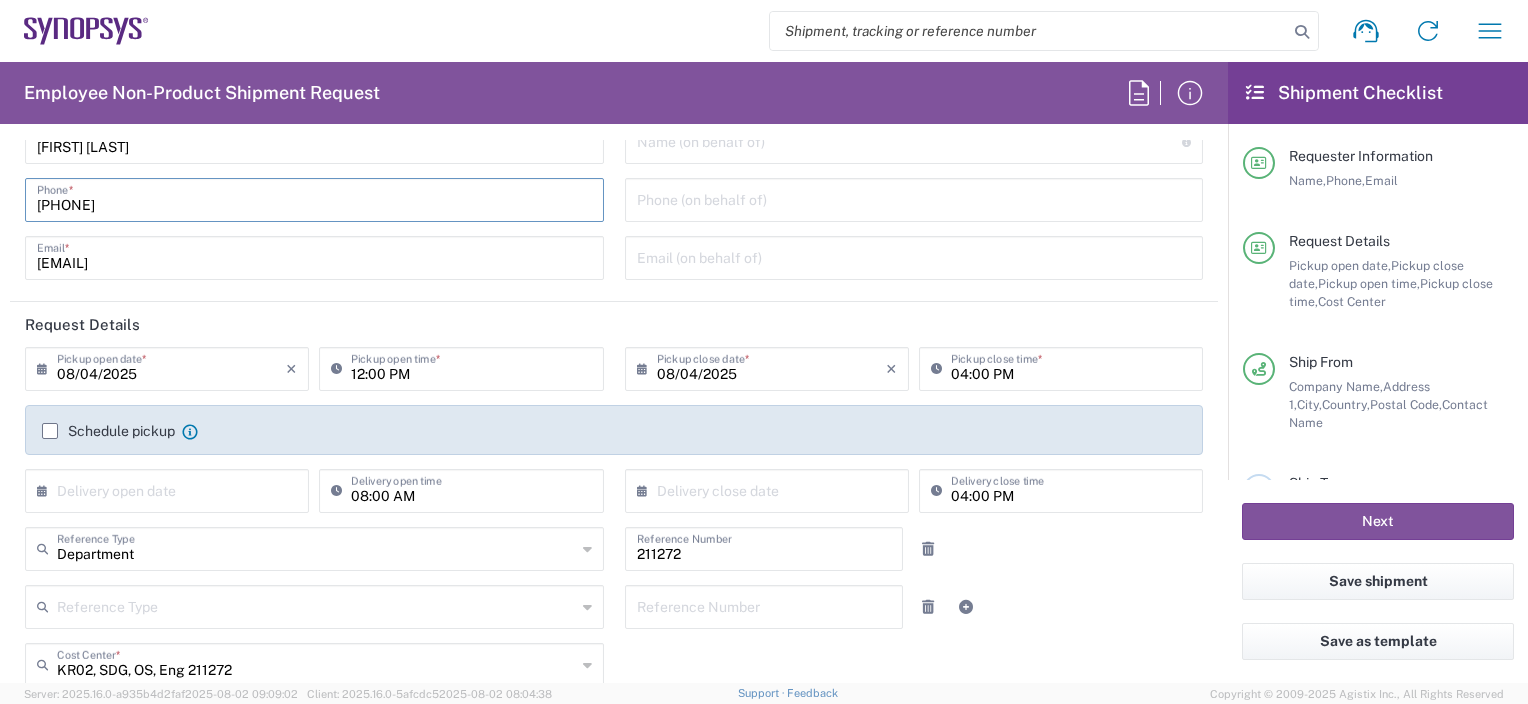 scroll, scrollTop: 100, scrollLeft: 0, axis: vertical 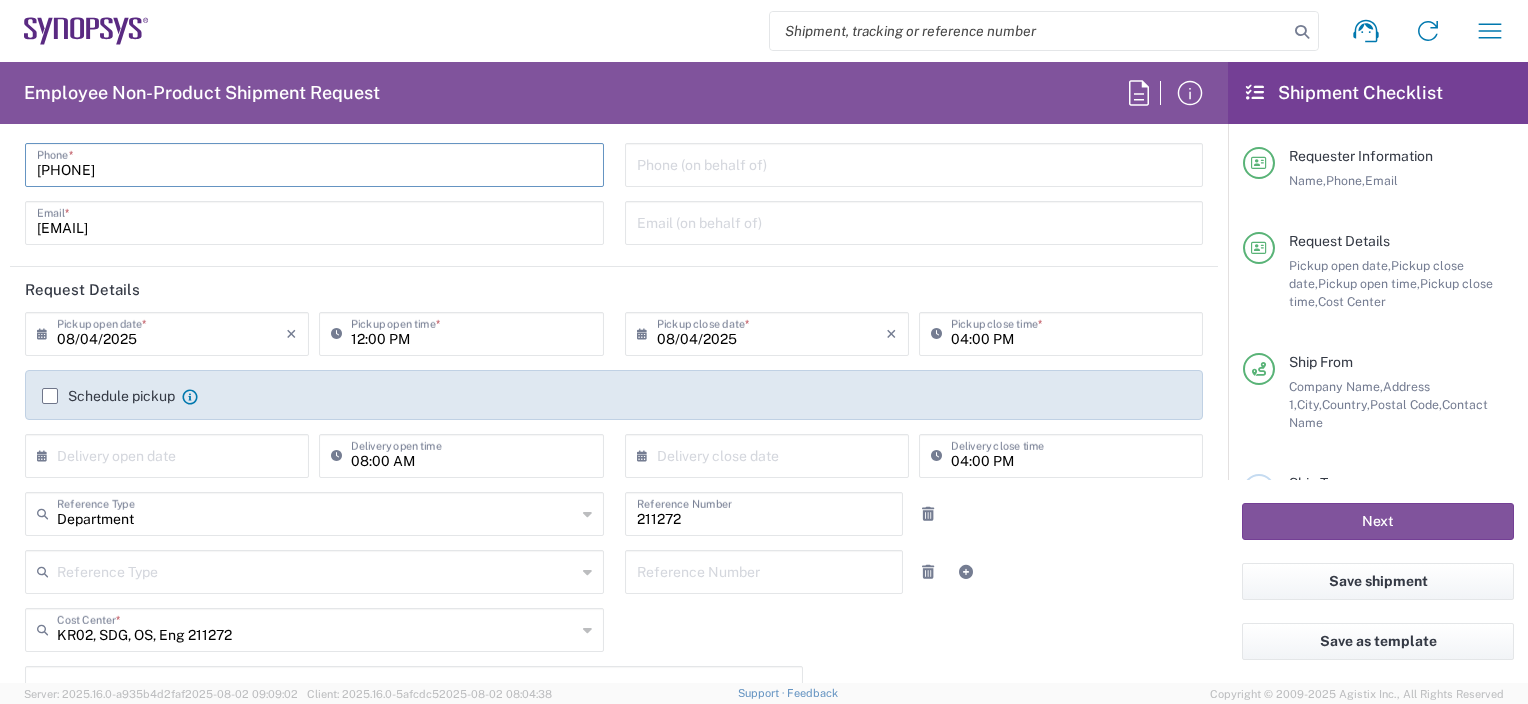 type on "[PHONE]" 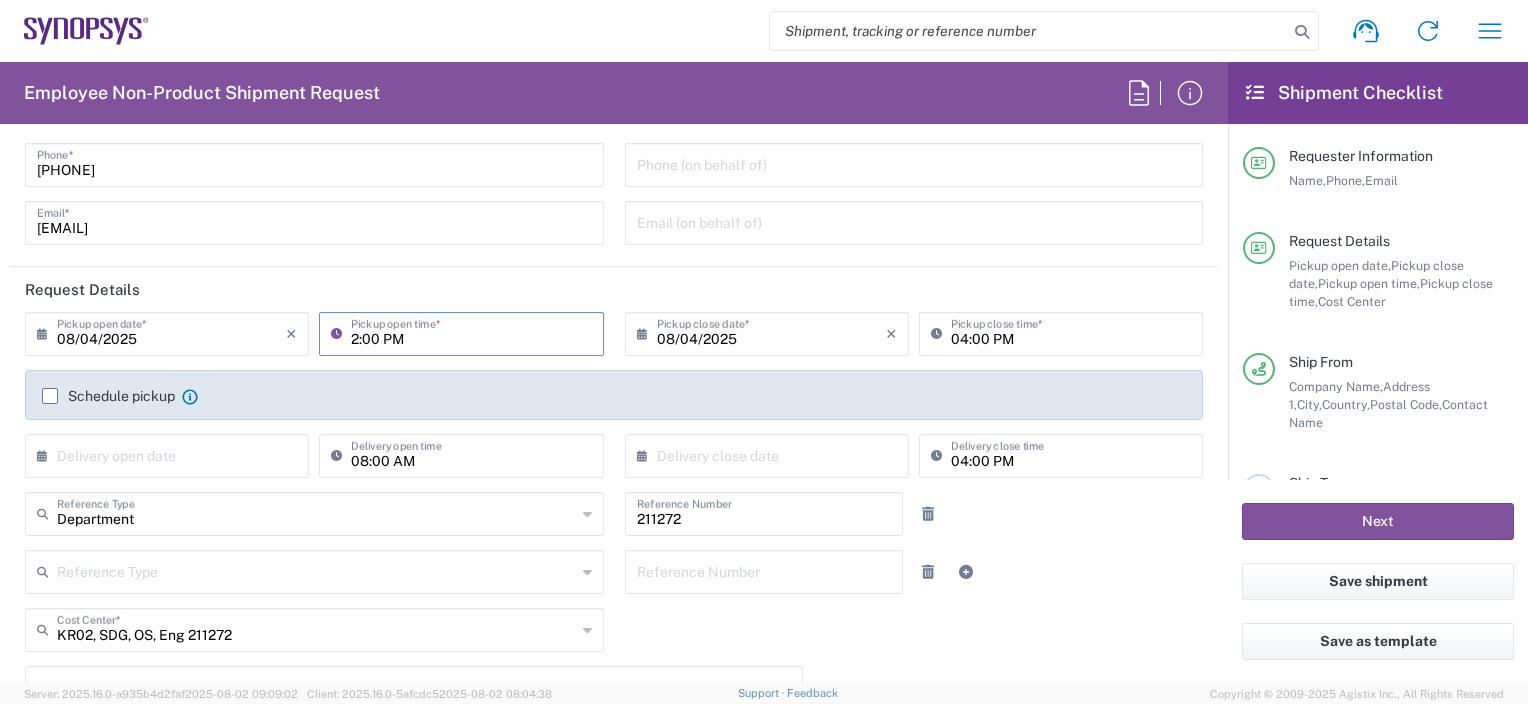type on "02:00 PM" 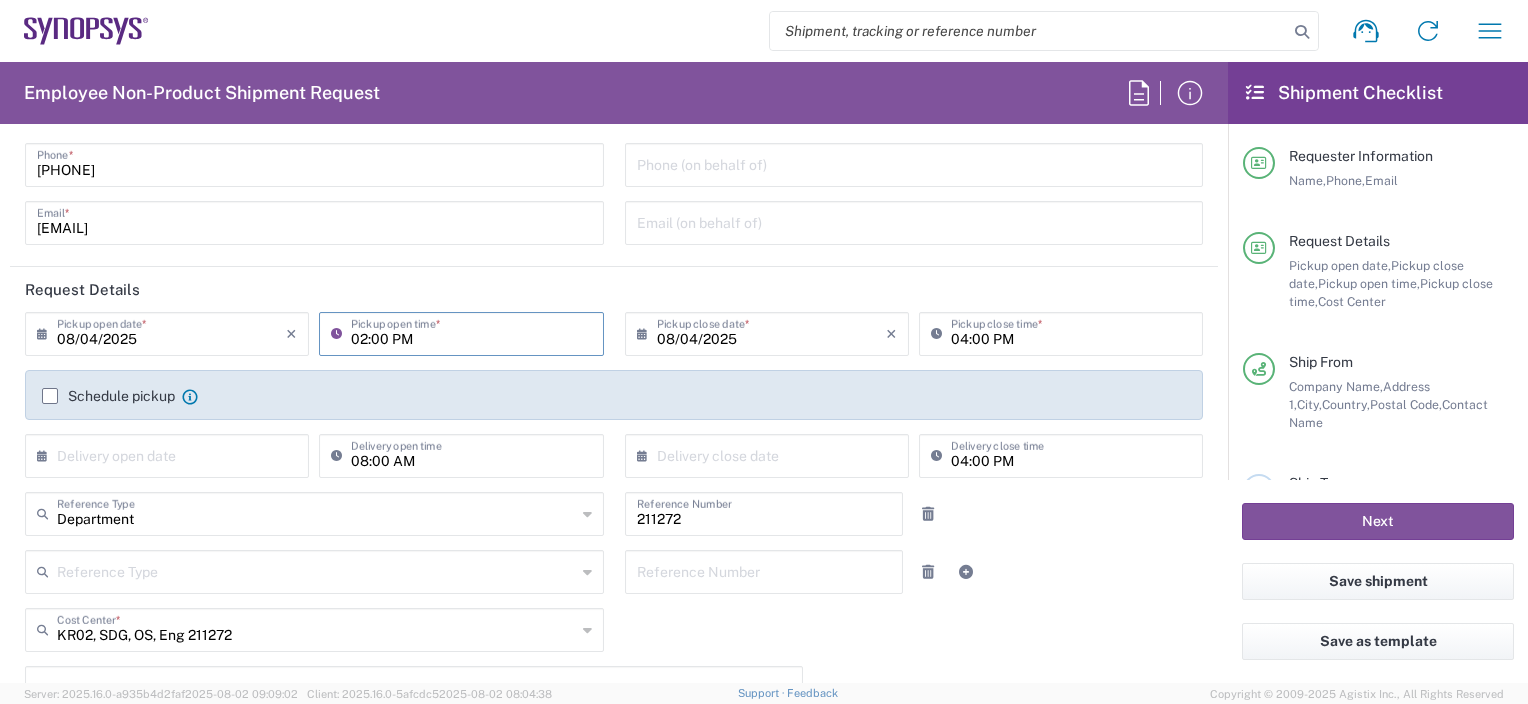 click on "Schedule pickup  When scheduling a pickup please be sure to meet the following criteria:
1. Pickup window should start at least 2 hours after current time.
2.Pickup window needs to be at least 2 hours.
3.Pickup close time should not exceed business hours." 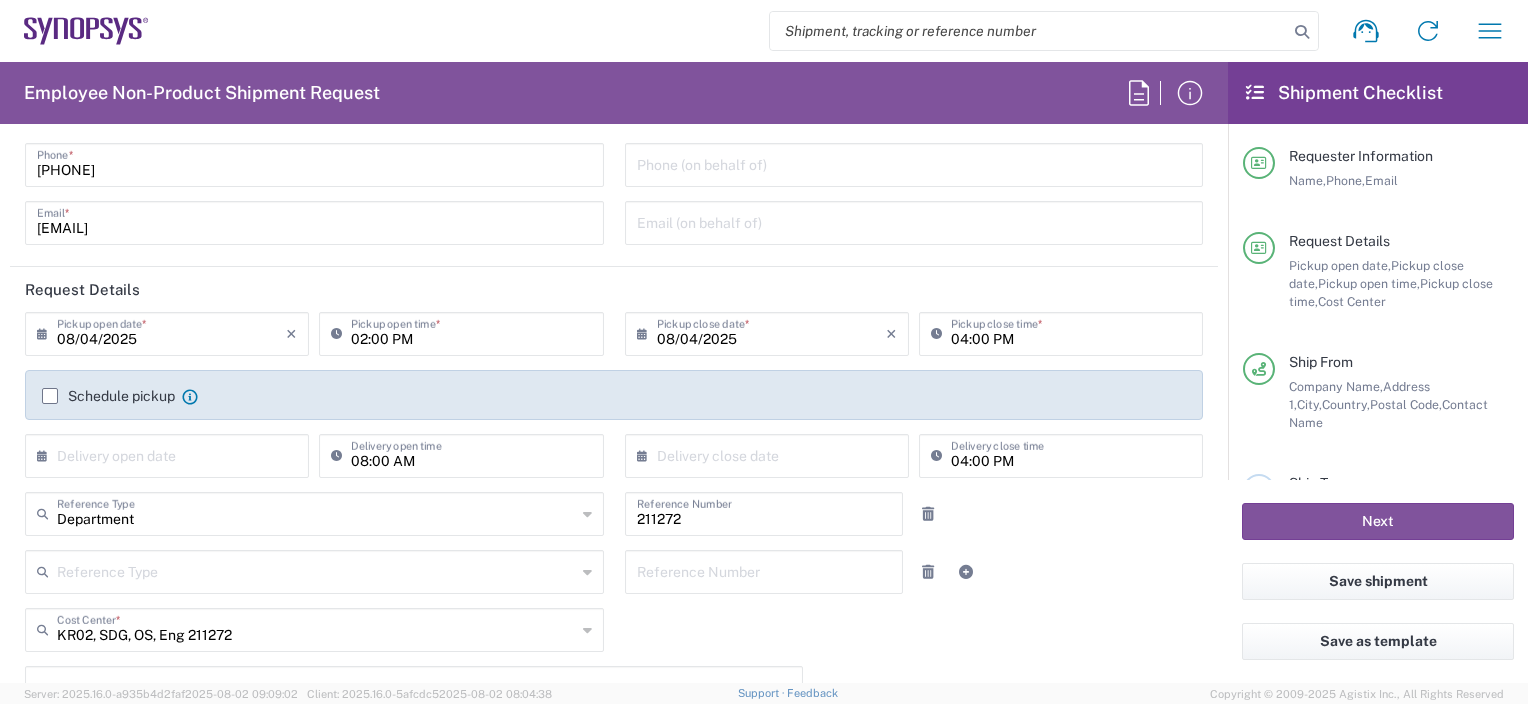 click on "Schedule pickup" 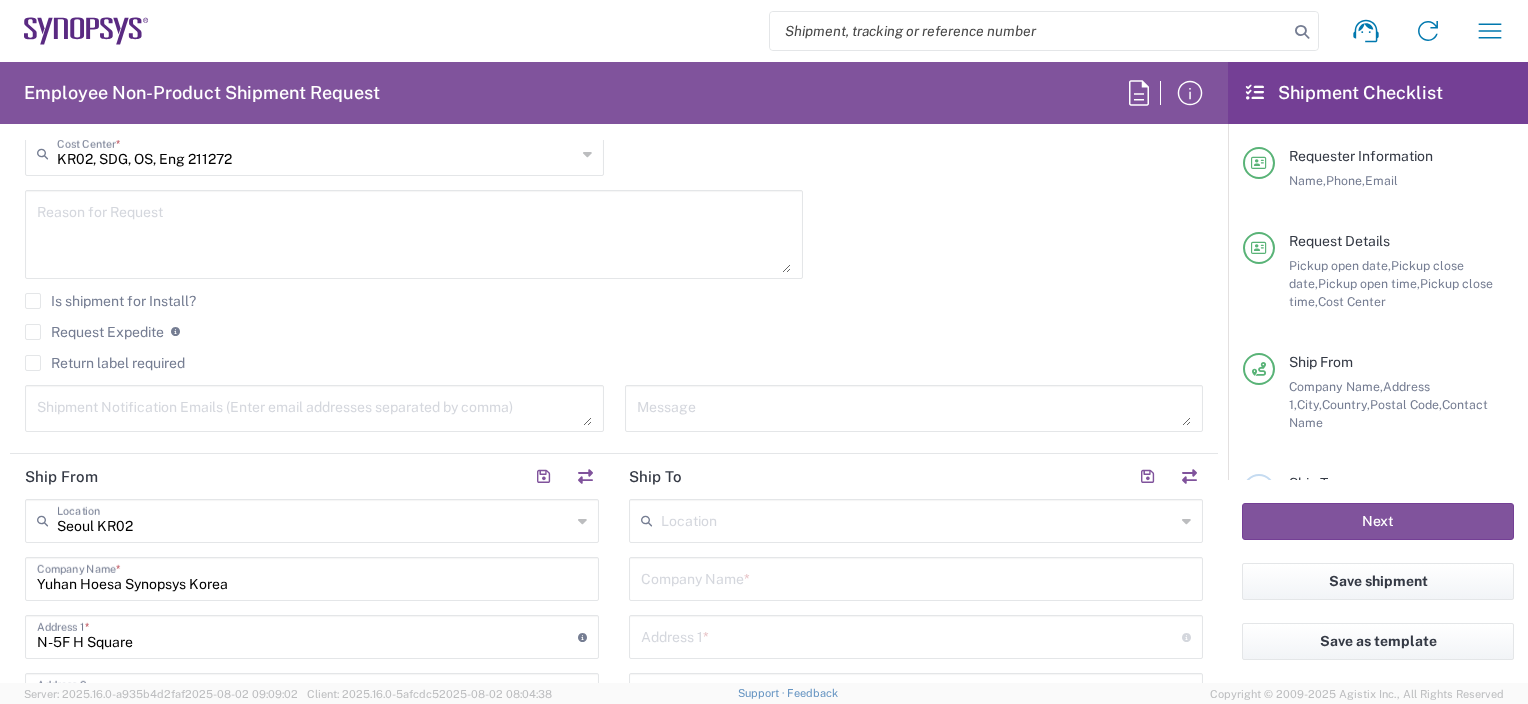 scroll, scrollTop: 600, scrollLeft: 0, axis: vertical 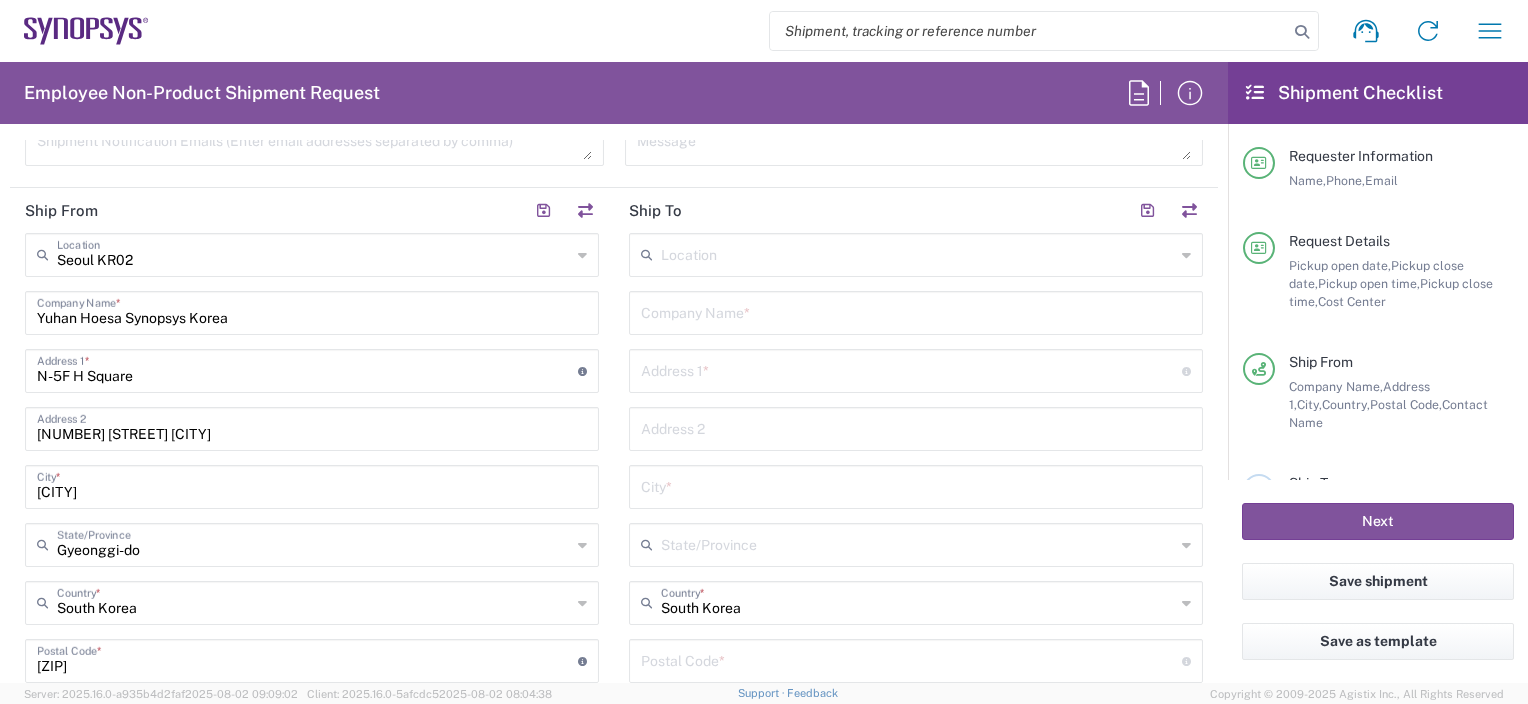 click at bounding box center [918, 253] 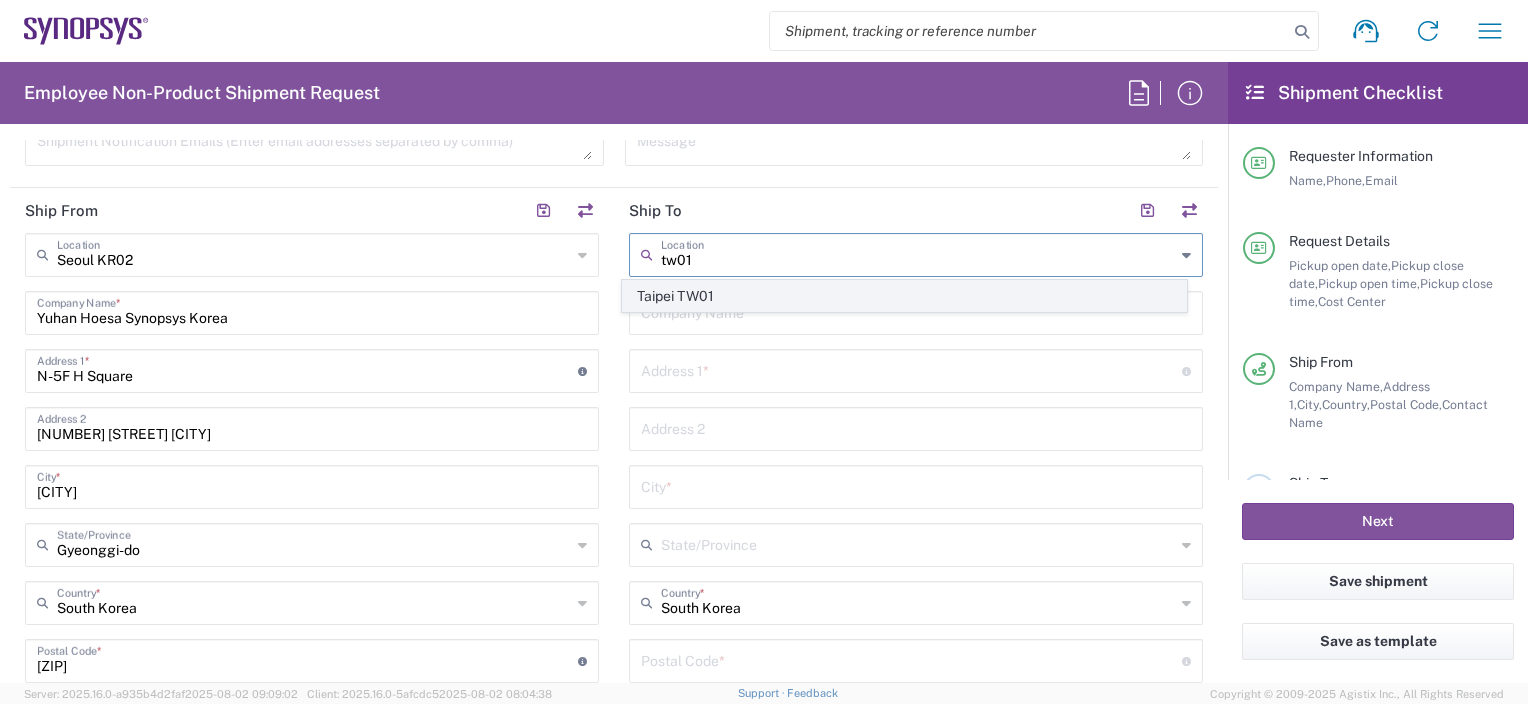 click on "Taipei TW01" 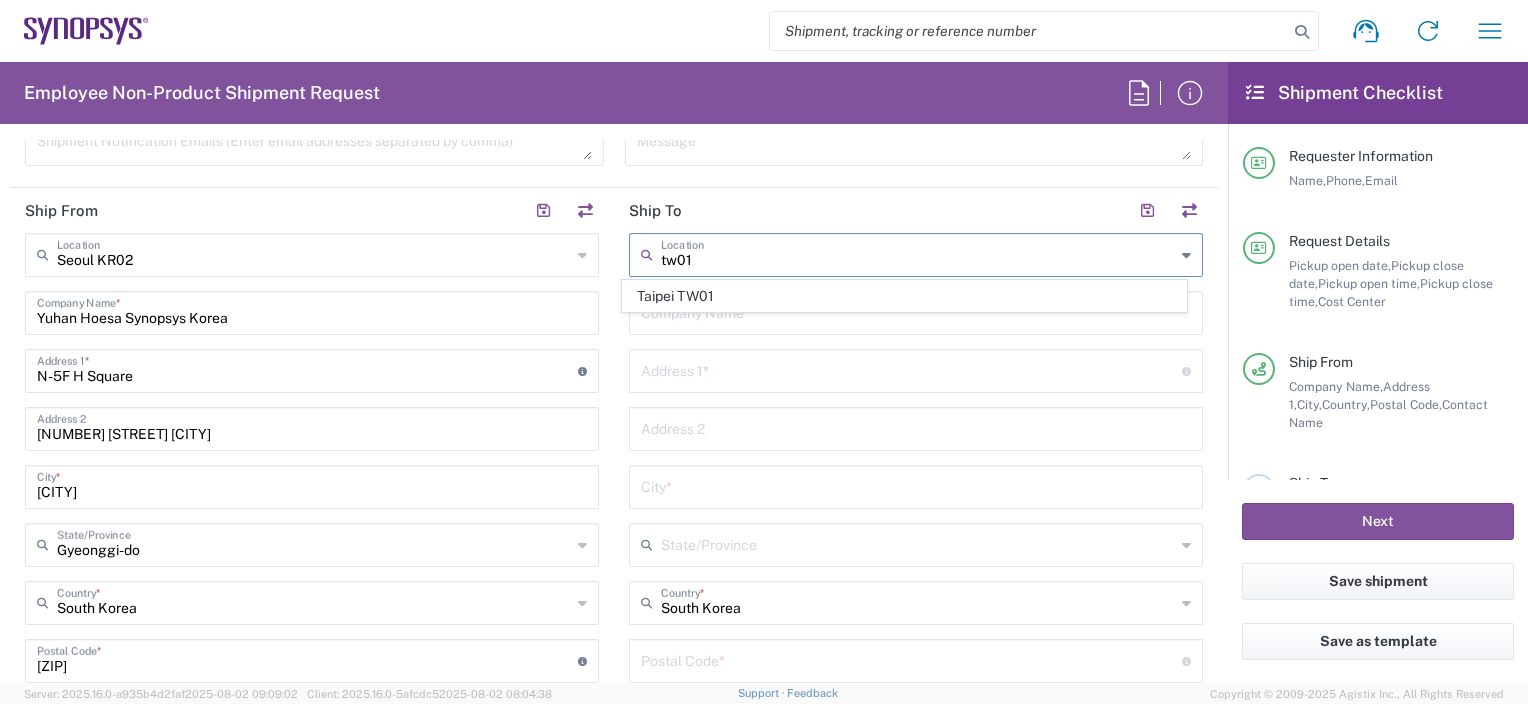 type on "Taipei TW01" 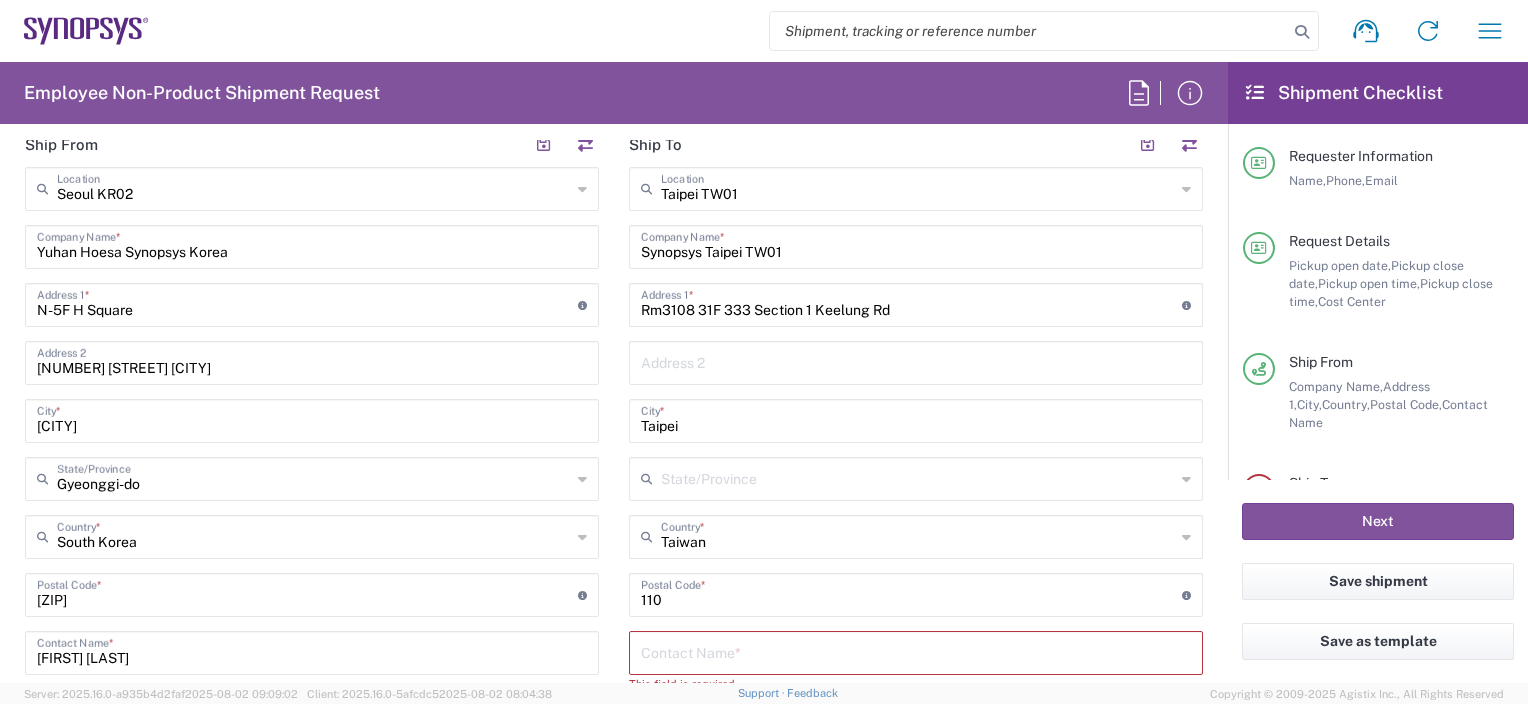 scroll, scrollTop: 1100, scrollLeft: 0, axis: vertical 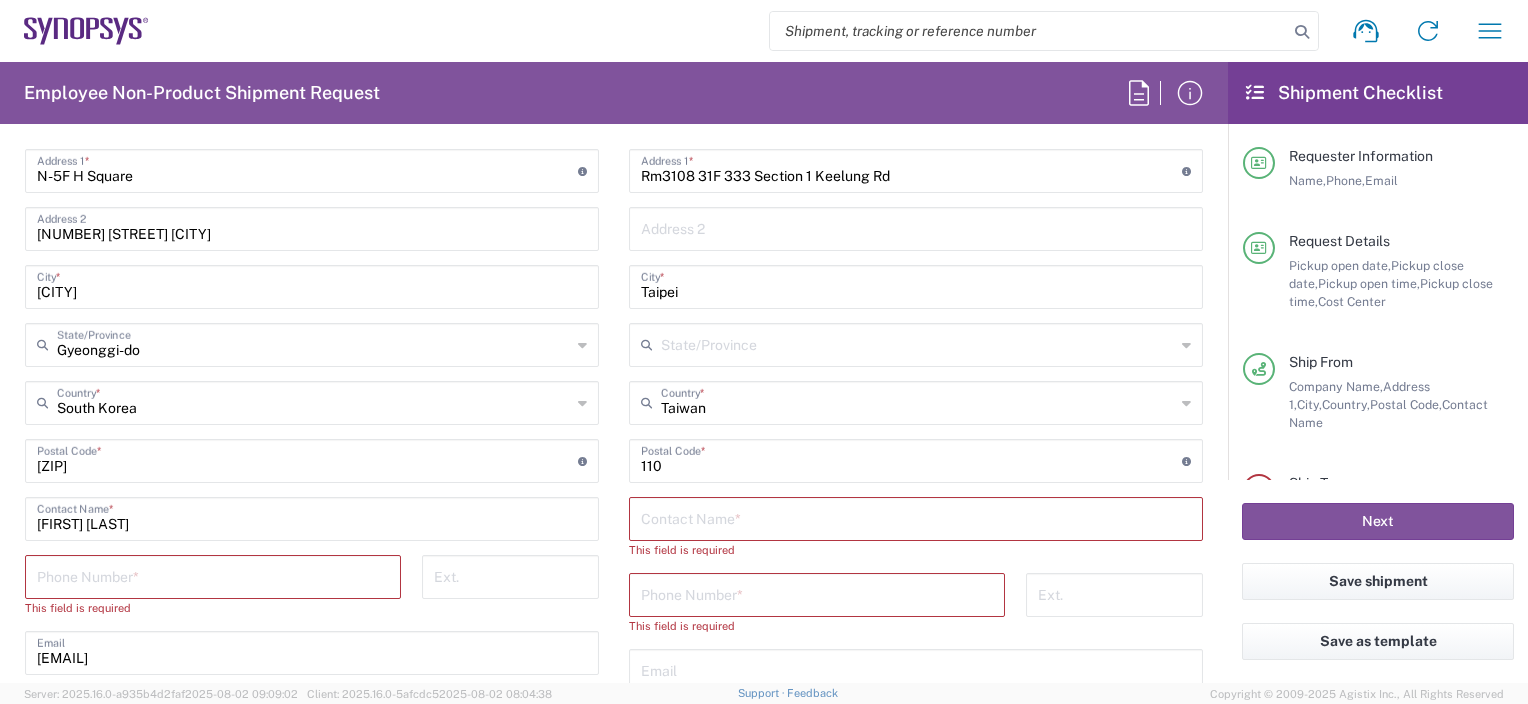 click at bounding box center (916, 517) 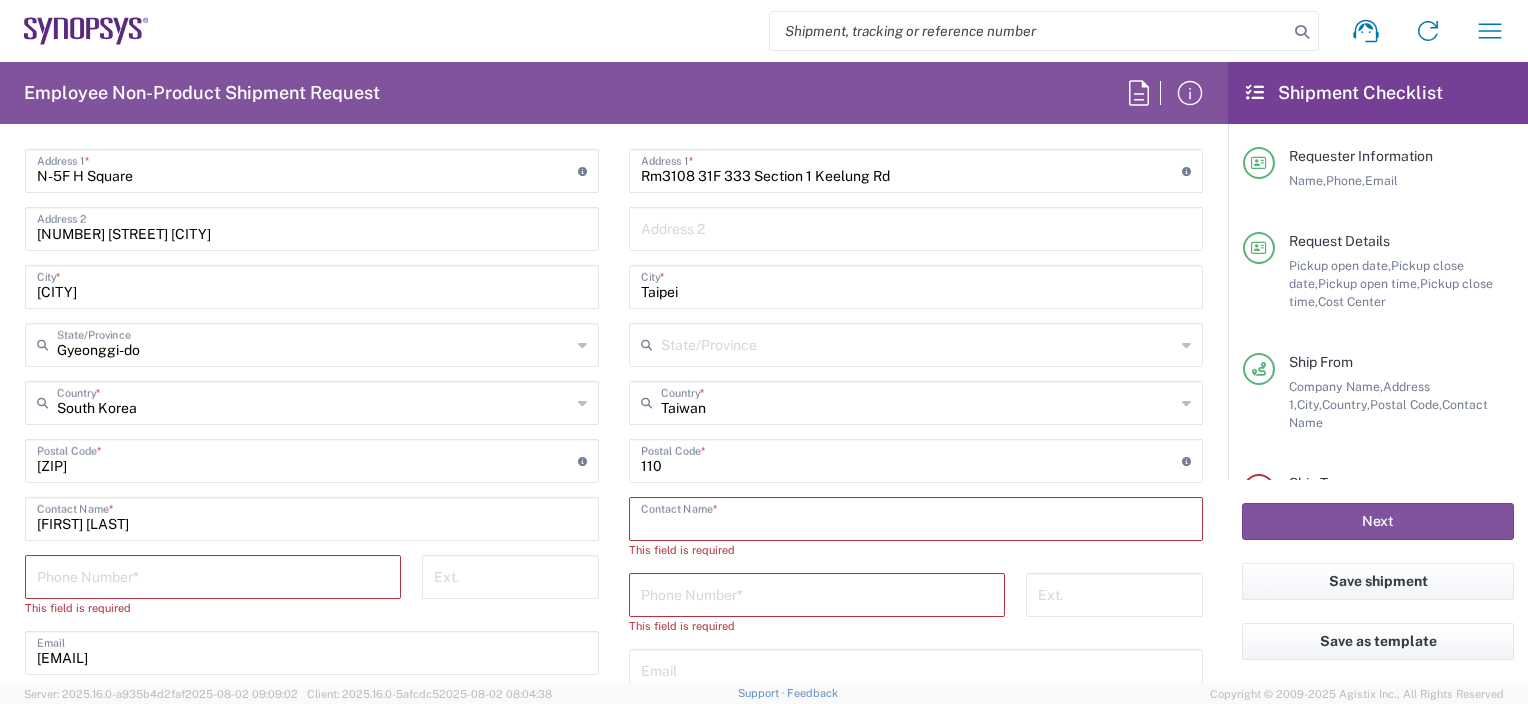 type on "w" 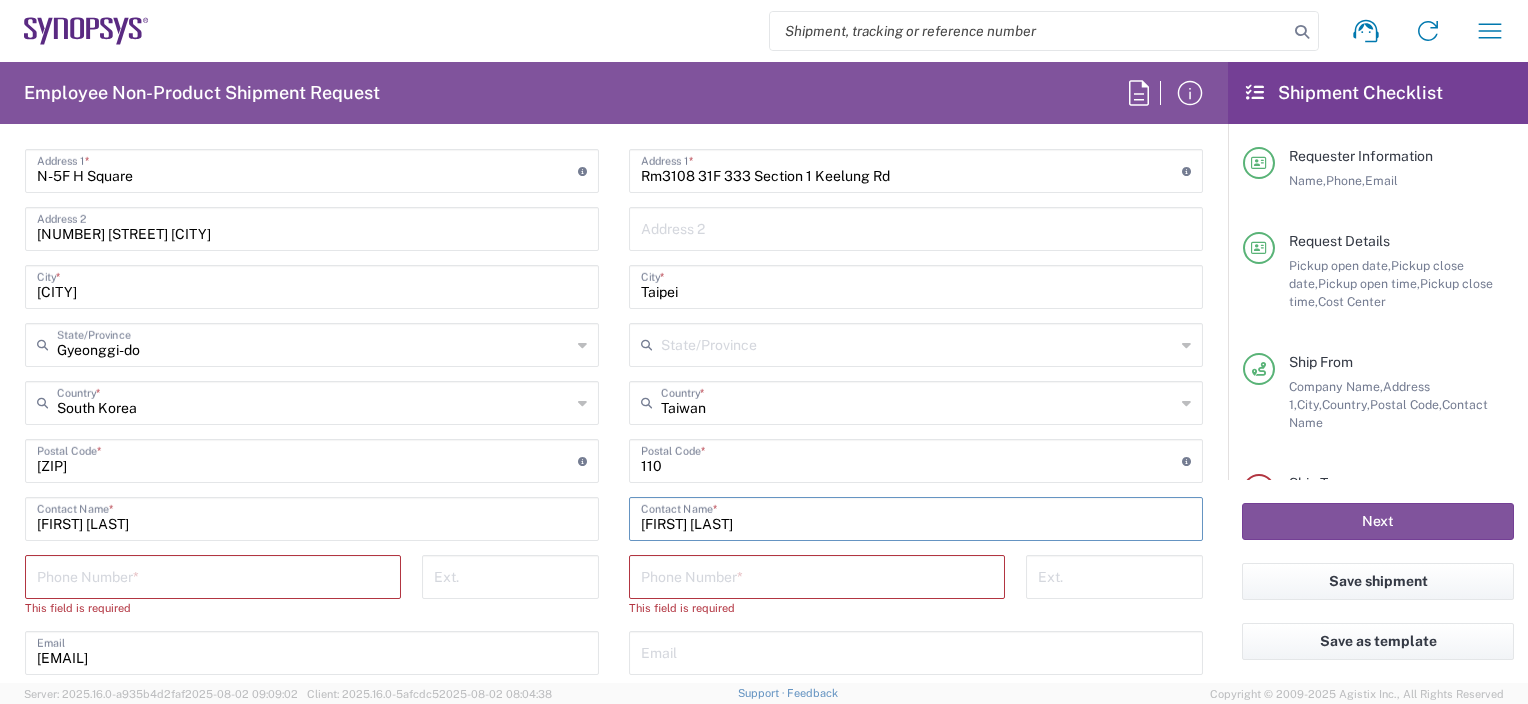 type on "[FIRST] [LAST]" 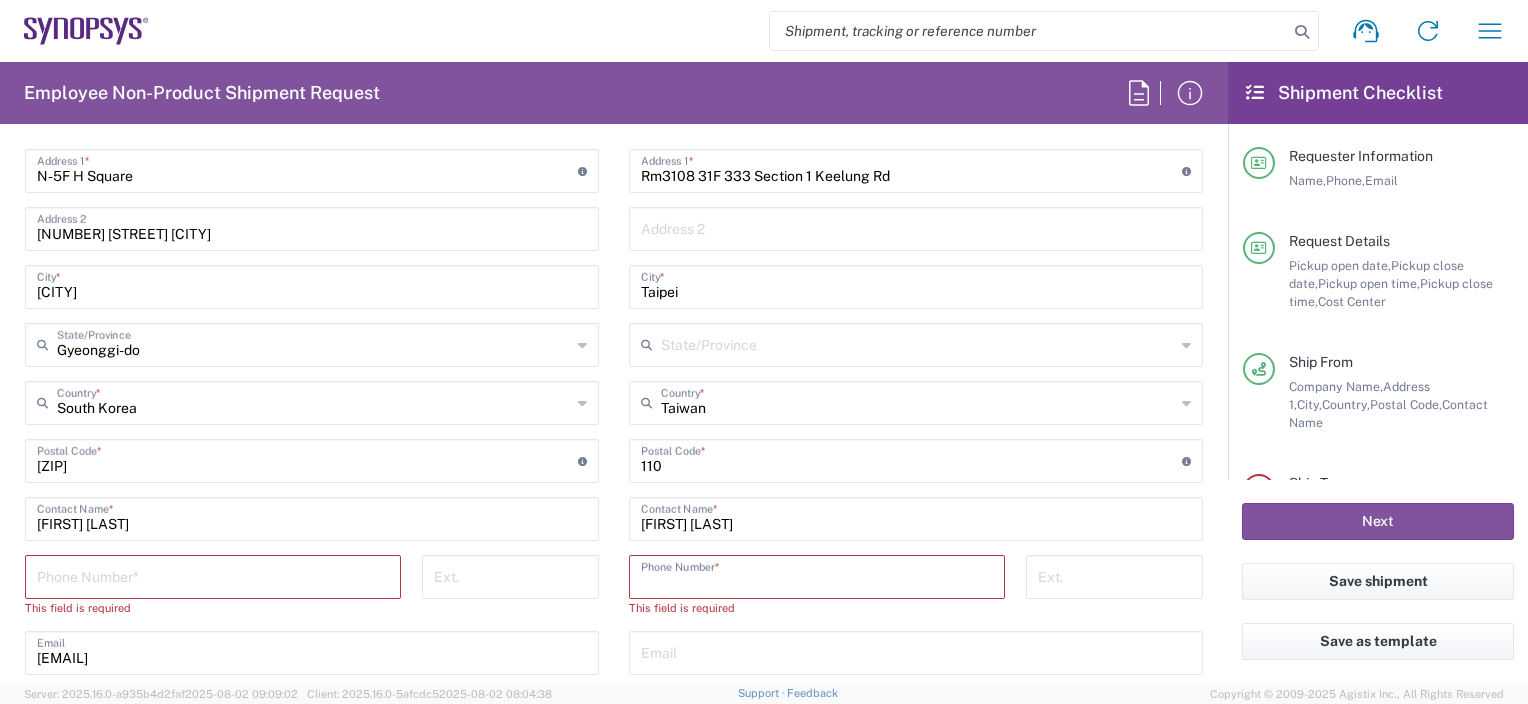 click at bounding box center [817, 575] 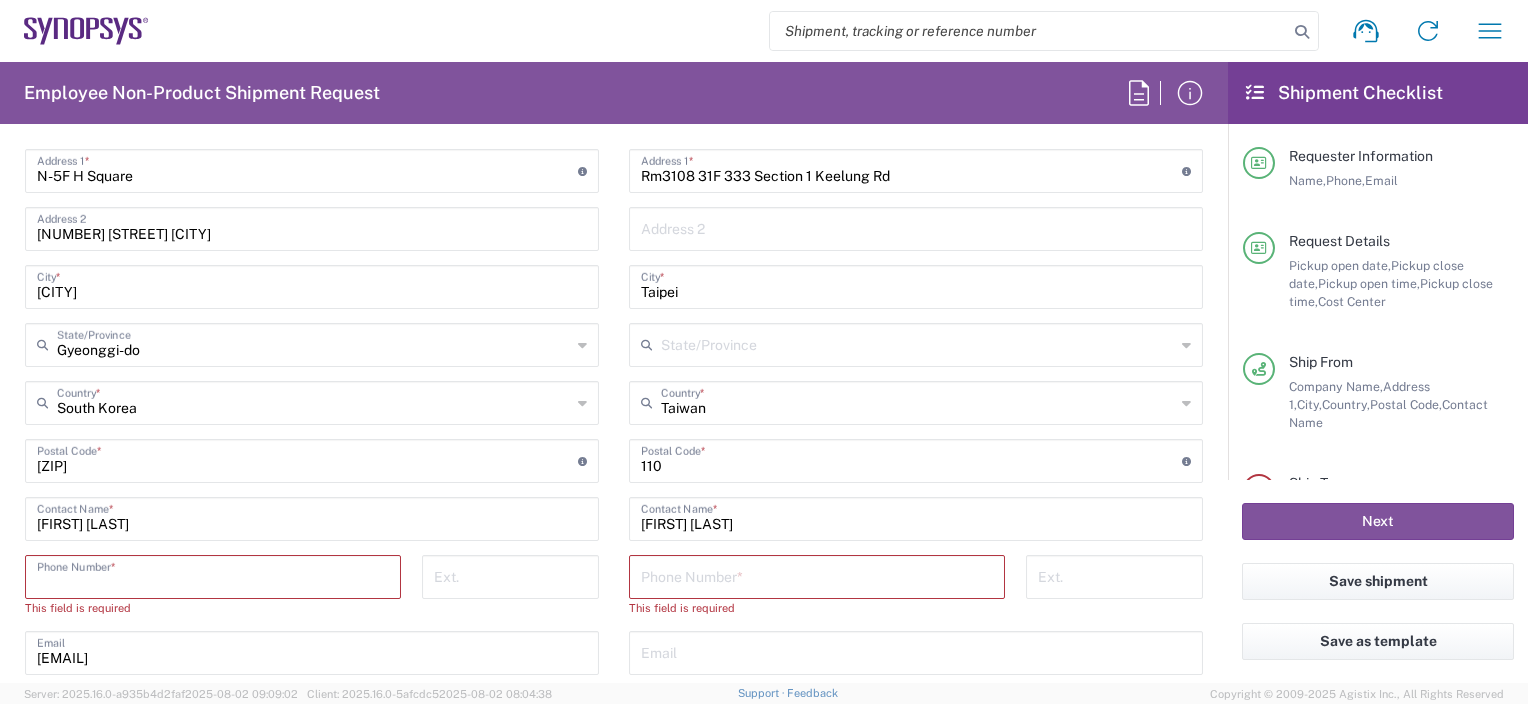 click at bounding box center (213, 575) 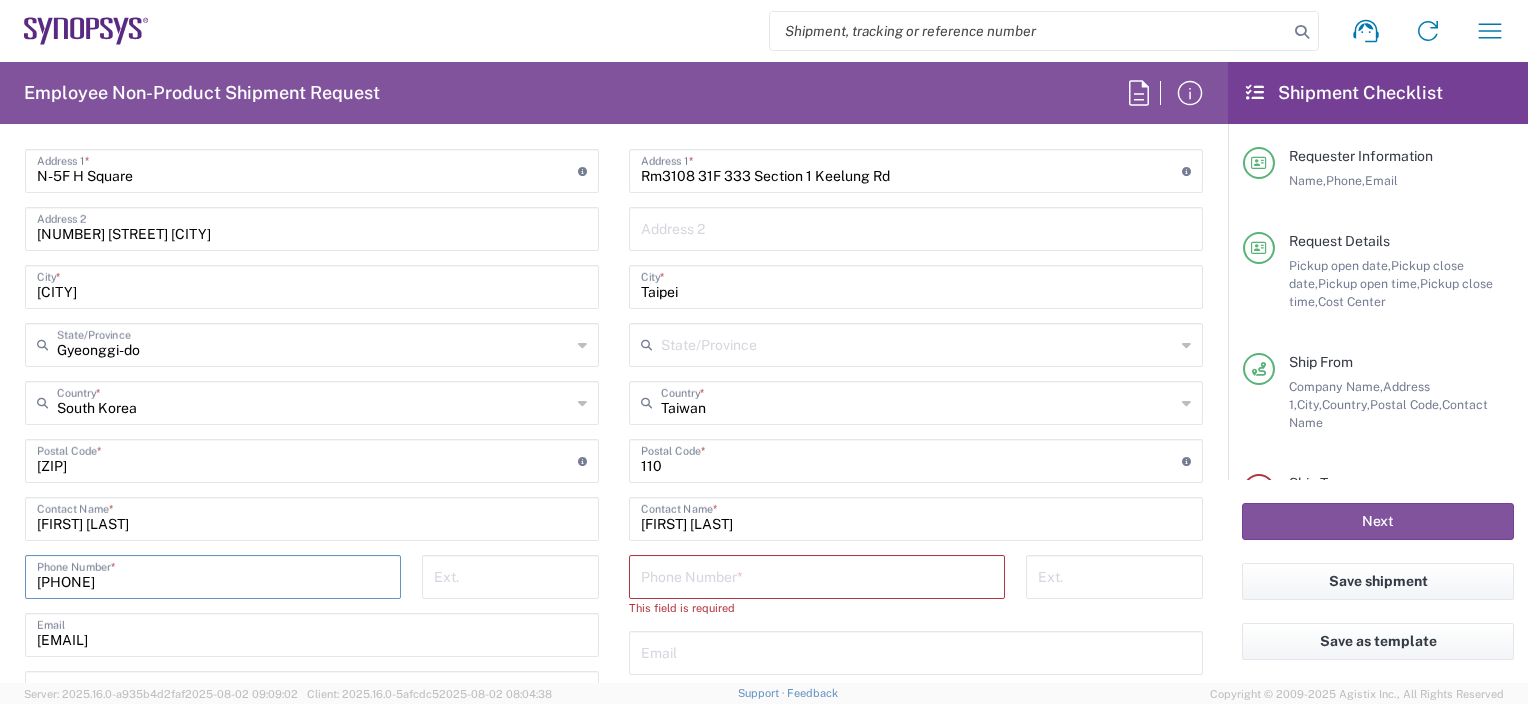 type on "[PHONE]" 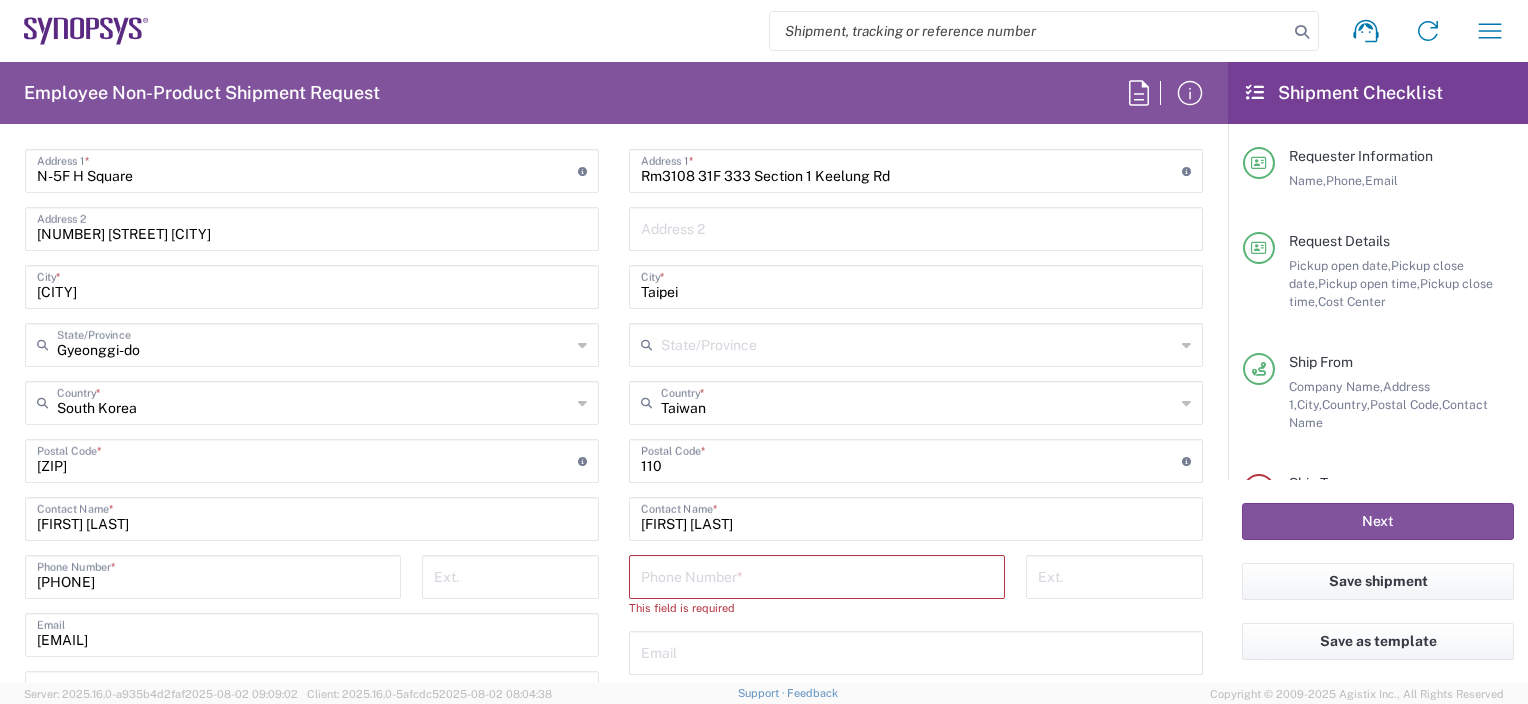 click on "Seoul KR02  Location  Seoul KR02 Aachen DE04 Agrate Brianza IT01 Aschheim DE02 Atlanta US60 Austin US26 Bangalore RMZ IN01 Bangalore RMZ IN02 Bangalore RMZ IN08 Bangalore RMZ IN25 Bangalore RMZ IN33 Bangalore RMZ IN37 Bangalore RMZ IN47 Bangalore SIG IN32 Bangalore SIG IN7D Beijing CN30 Belfast GB78 Bellevue US28 Berlin DE16 Berlin DE20 Berlin DE21 Berlin DE22 Bhubaneswar IN68 Bloomington US6J Boulder US1F Boulder US1P Boxborough US8W Bristol GB35 Bucharest RO03 Burlington US1A Burnaby CA Burnaby CA18 Calgary CA11 Cluj-Napoca RO02 Colombo LK01 Colombo LK02 Colorado Springs US1H Copenhagen DK01 Da Nang VN03 Da Nang VN06 Dublin IE02 Edinburgh GB32 EG01 Eindhoven NL20 Enschede NL03 Erfurt DE06 Espoo FI01 Exeter GB29 GB34 Bristol Gdansk PL01 Gilbert US1J Glasgow GB28 Gyumri AM10 Haifa IL61 Hanoi VN09 Hatfield GB21 Headquarters USSV Herndon US6L Hillsboro US03 Ho Chi Minh City VN04 Ho Chi Minh City VN07 Ho Chi Minh City VN08 Hong Kong HK02 Hsinchu TW04 Hsinchu TW12 Hsinchu TW14 Hsinchu TW15 Hsinchu TW17 IN82 Noida" 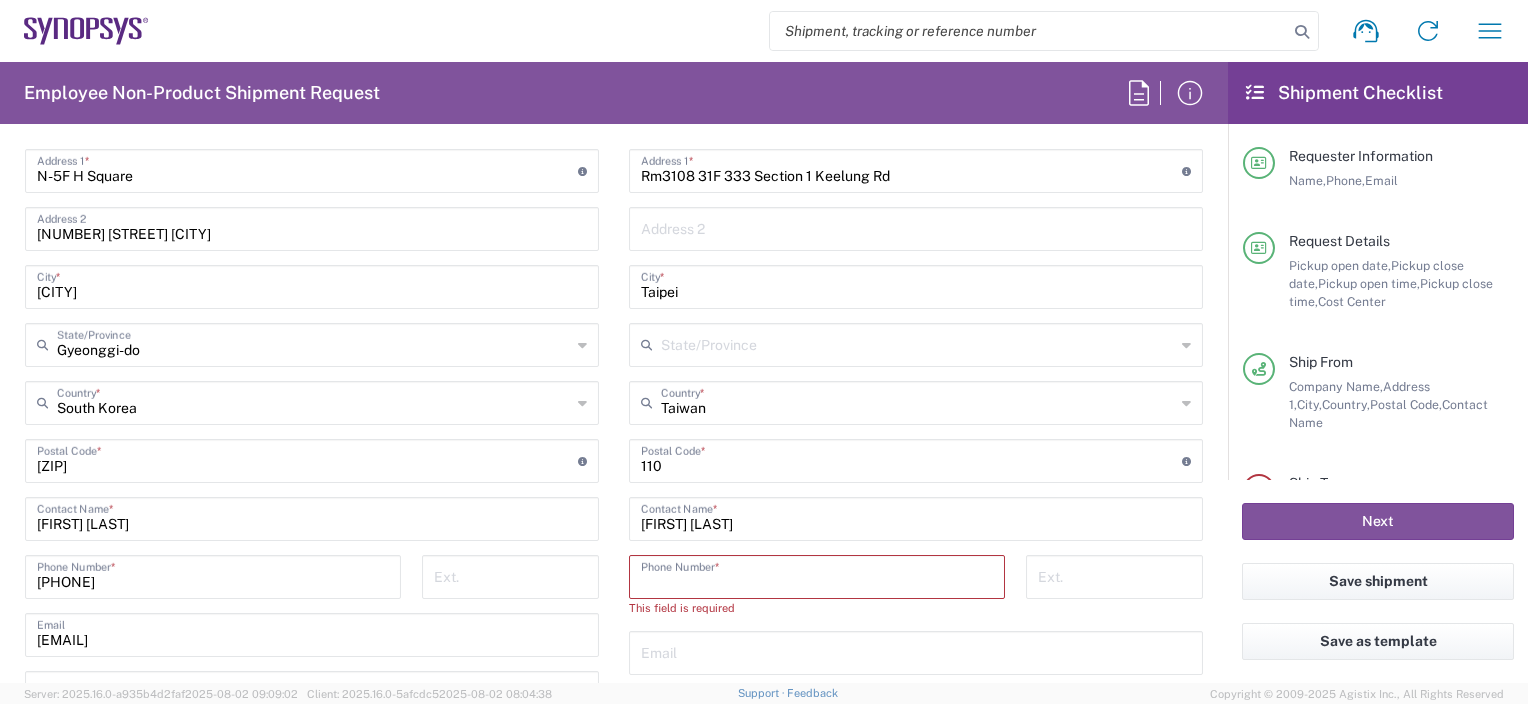 click at bounding box center (817, 575) 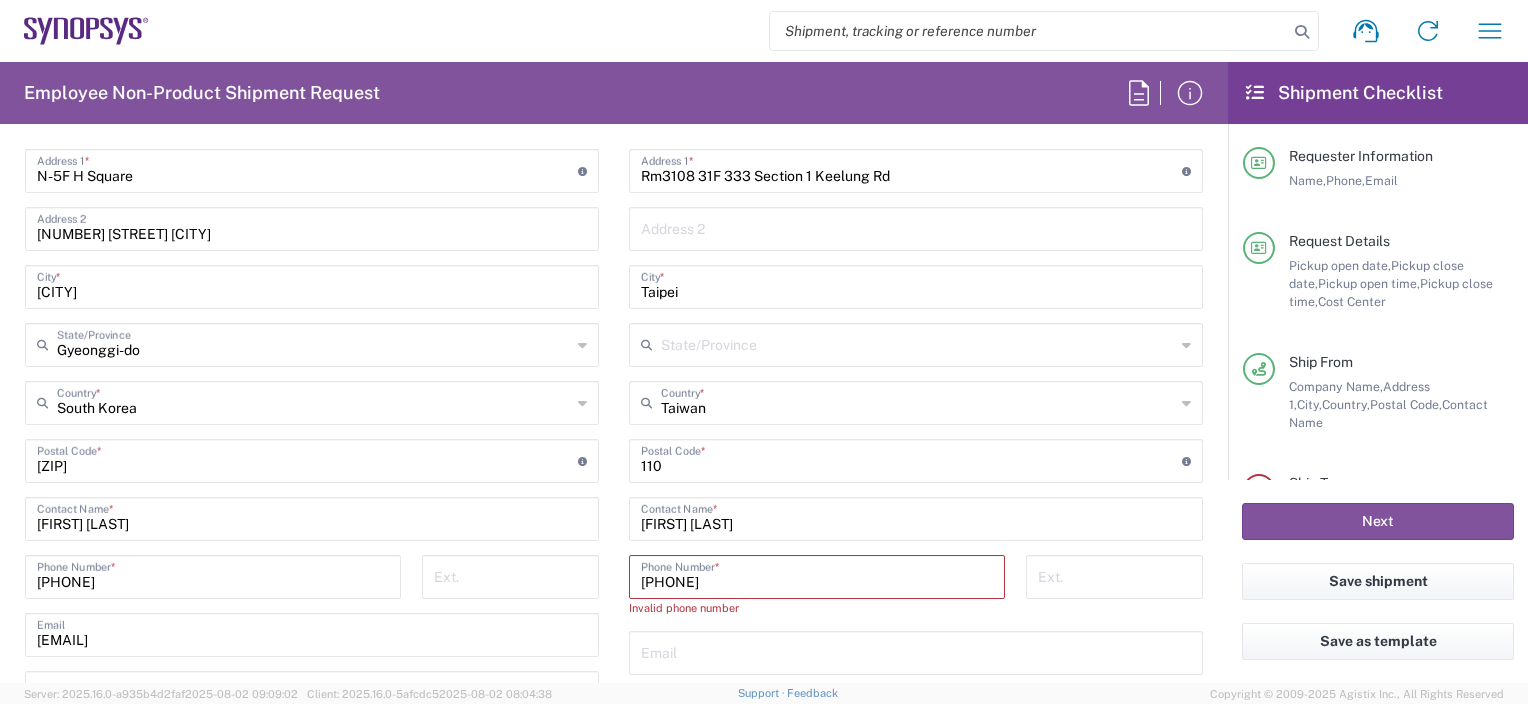 click on "[PHONE]" at bounding box center (817, 575) 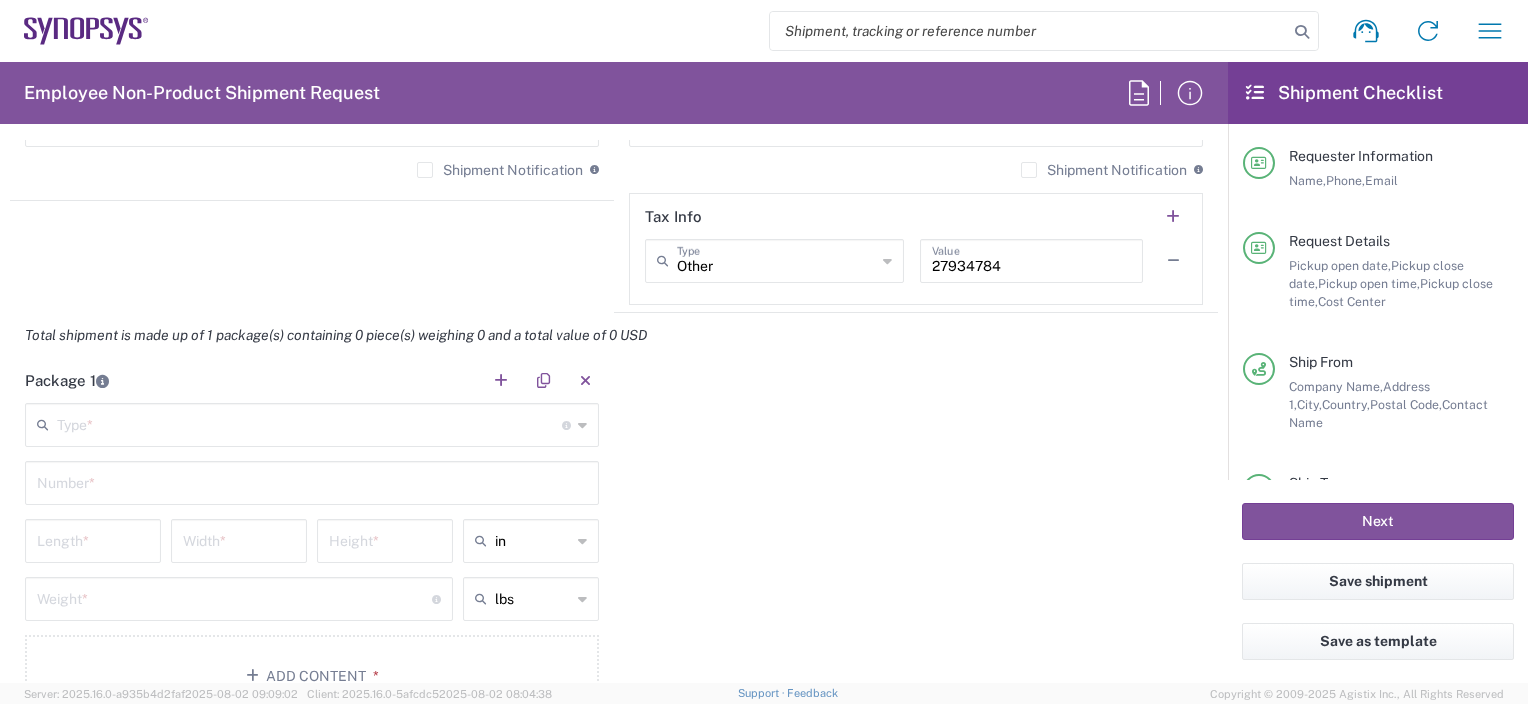 scroll, scrollTop: 1700, scrollLeft: 0, axis: vertical 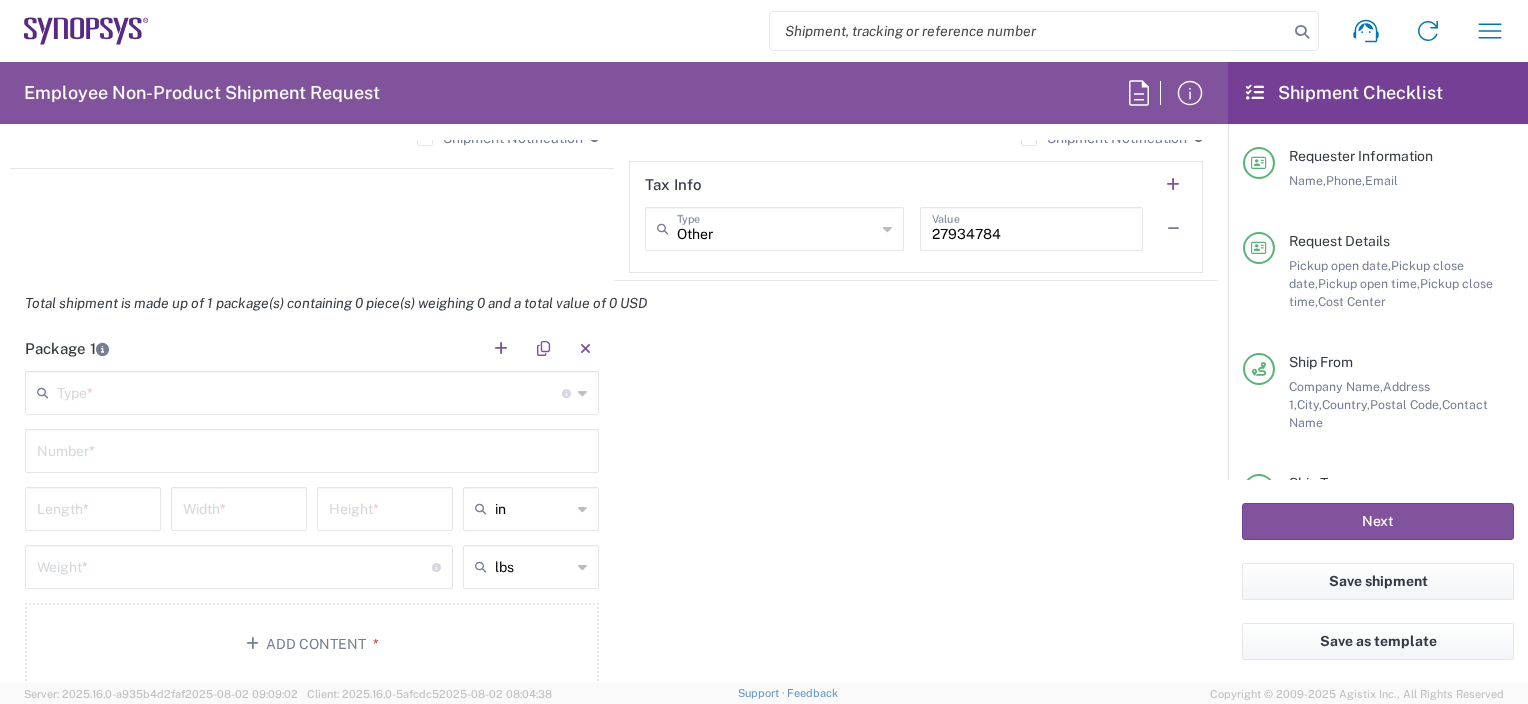 type on "[PHONE]" 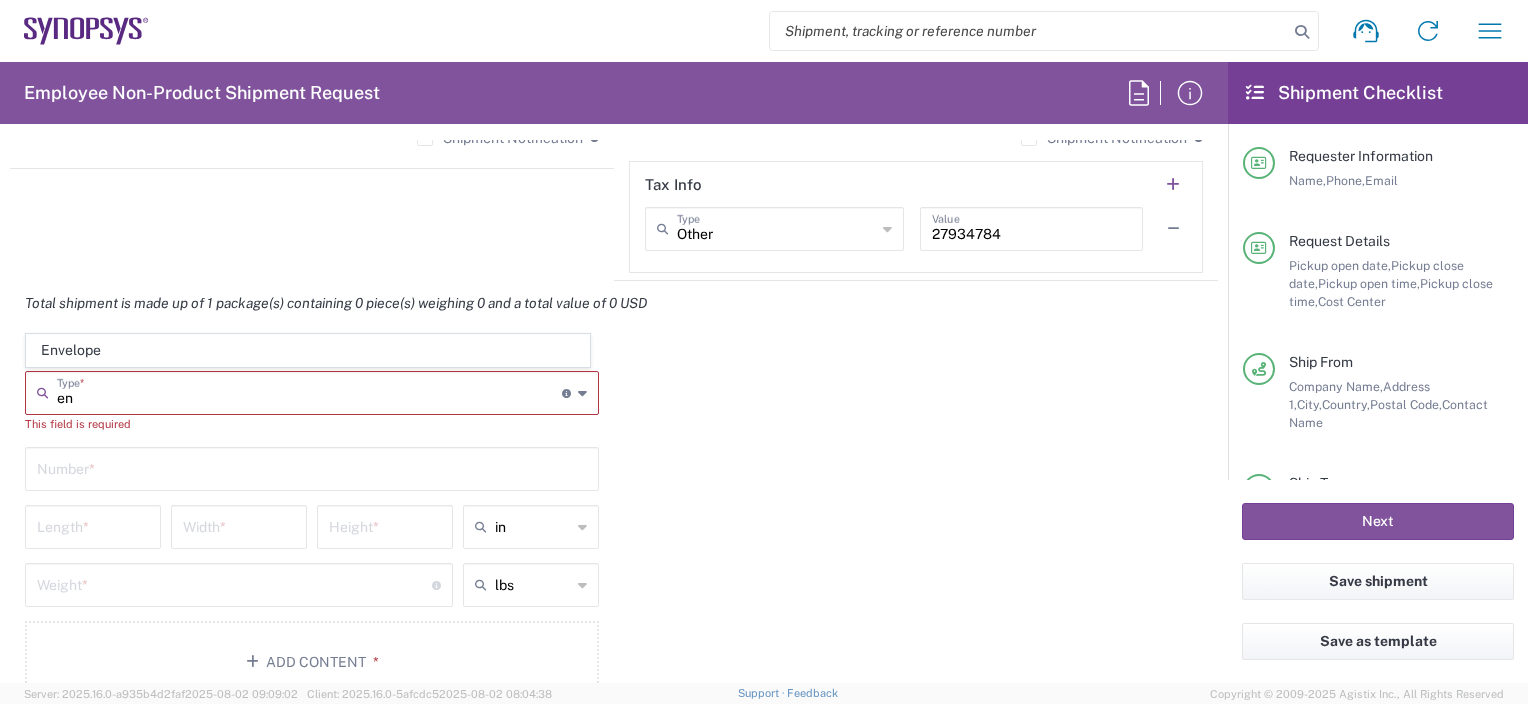 type on "e" 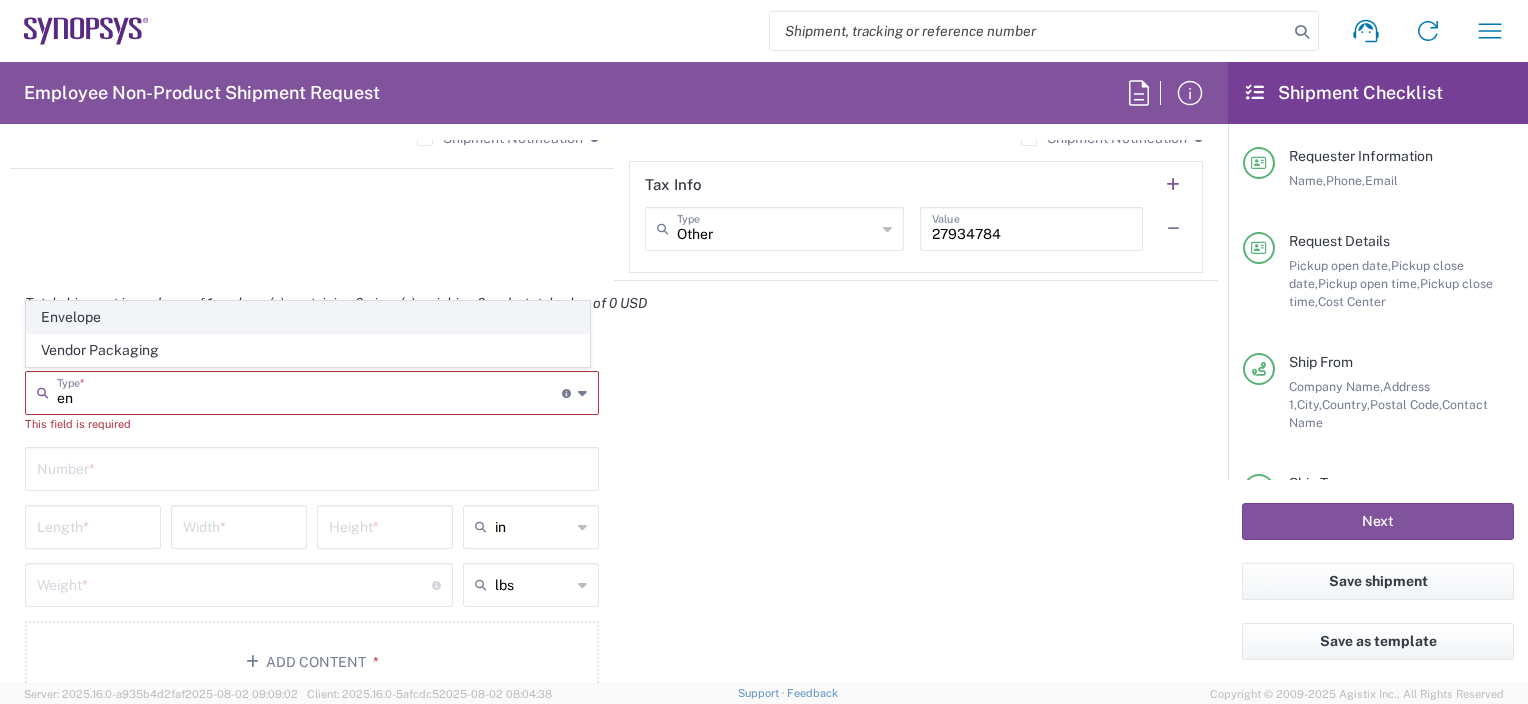 click on "Envelope" 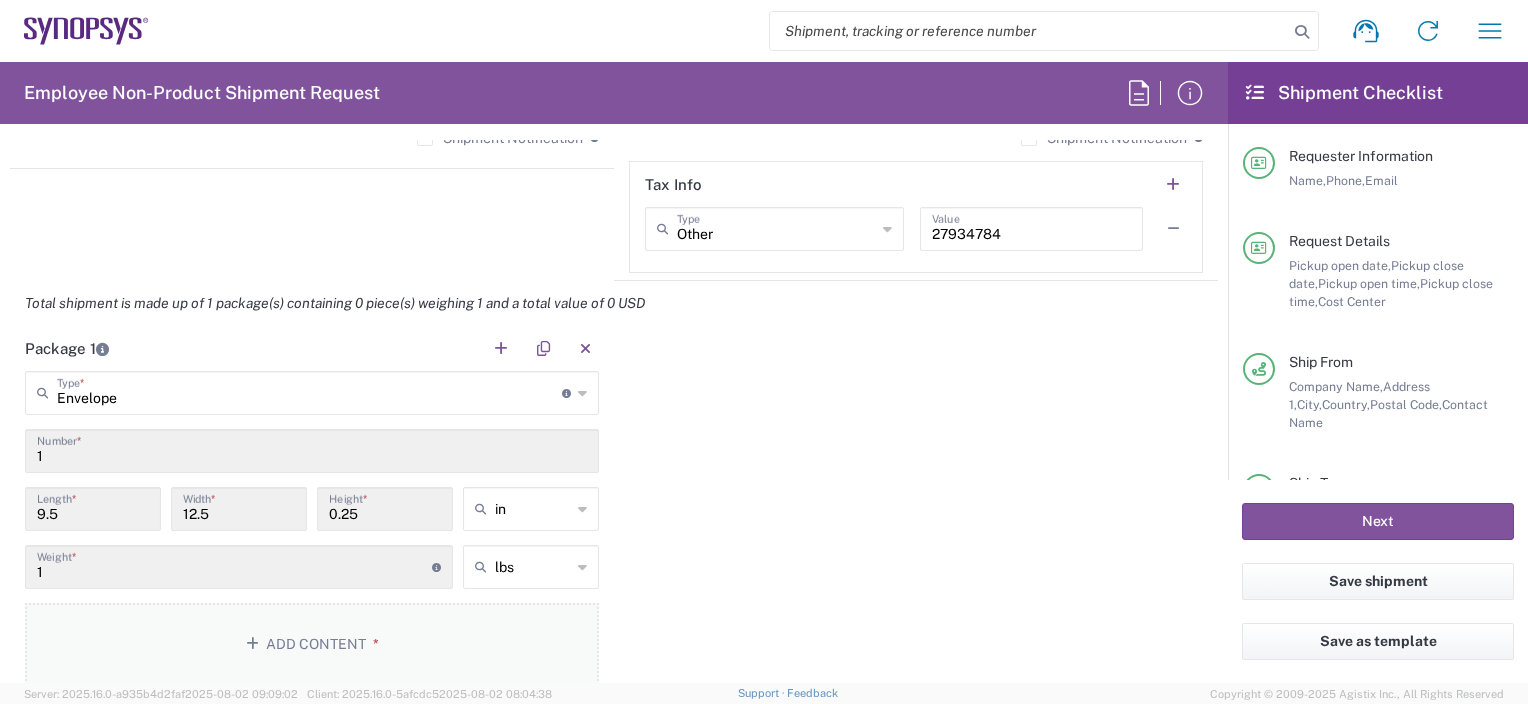 click on "Add Content *" 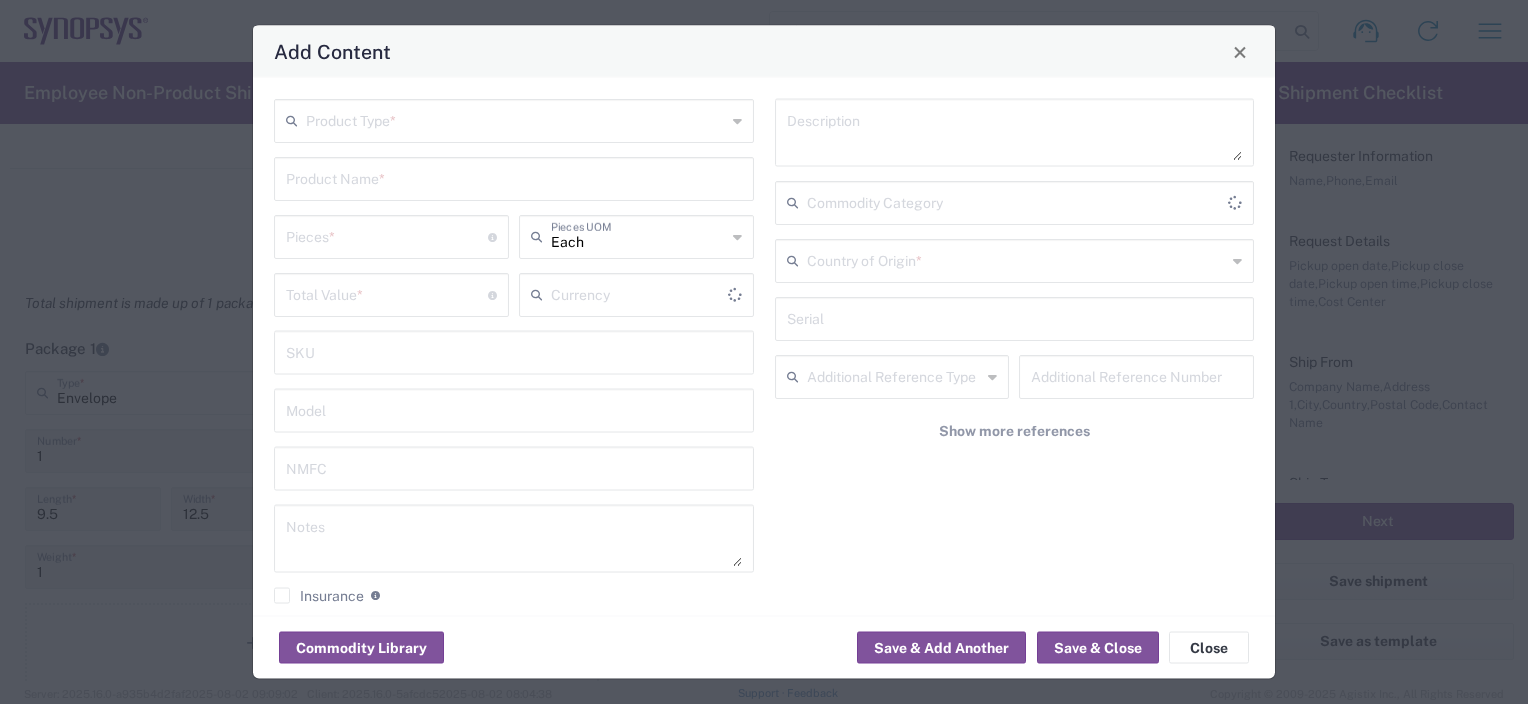 type on "US Dollar" 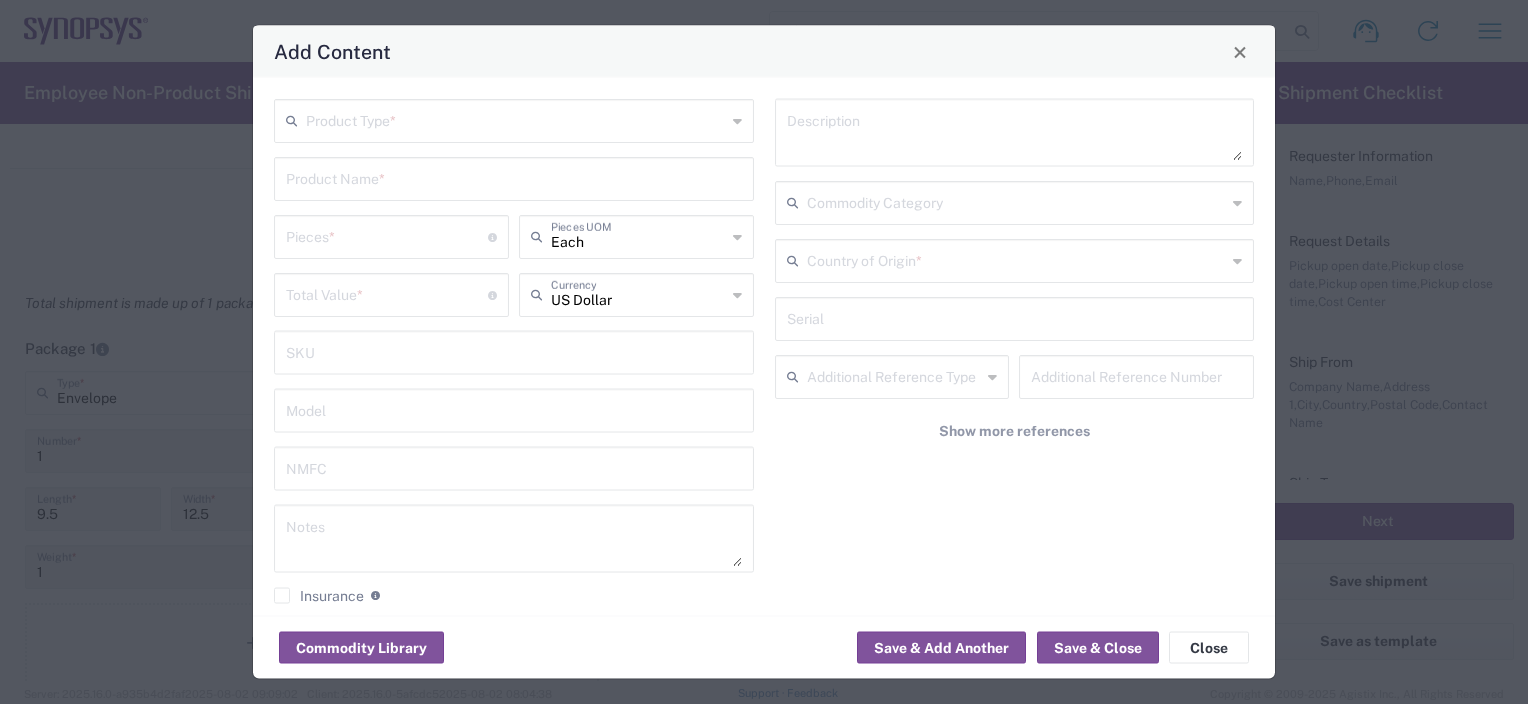 click at bounding box center [516, 119] 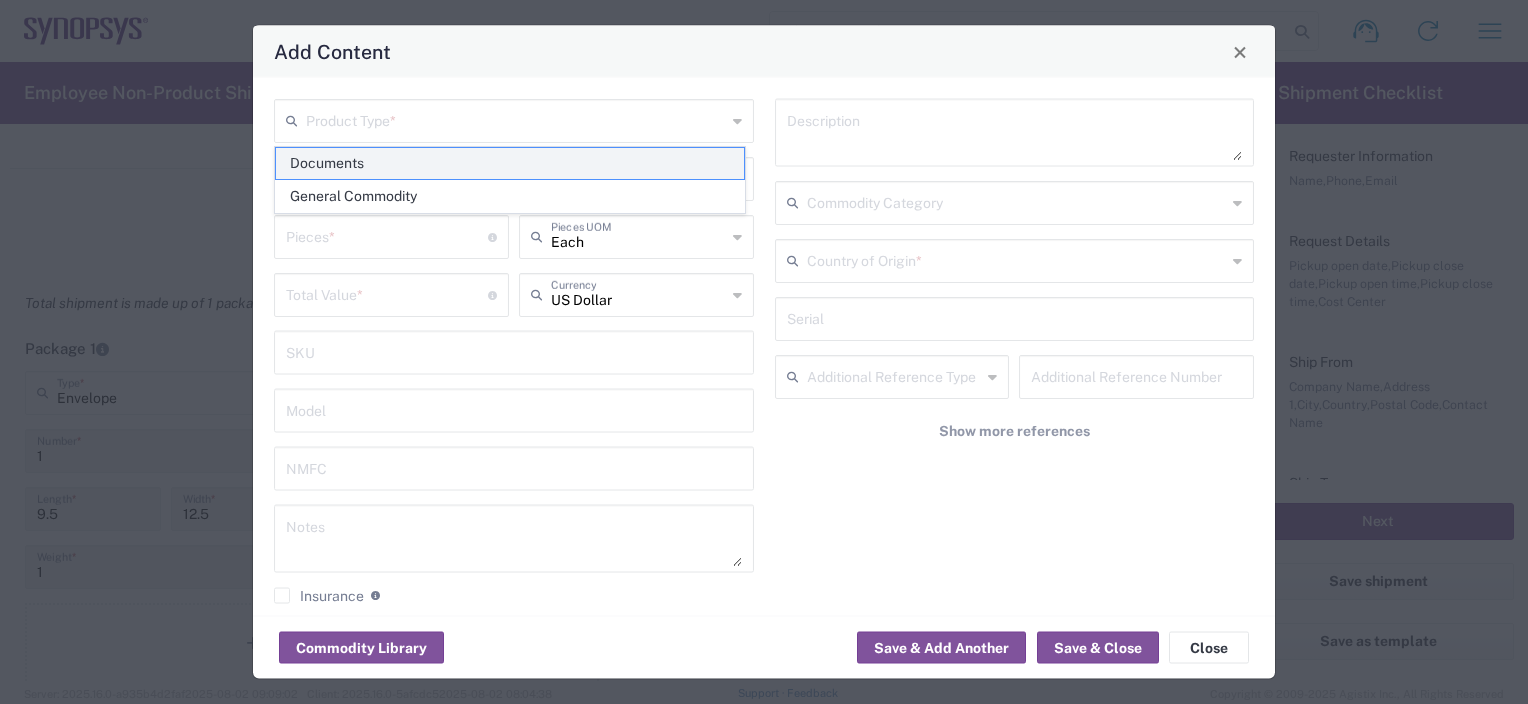click on "Documents" 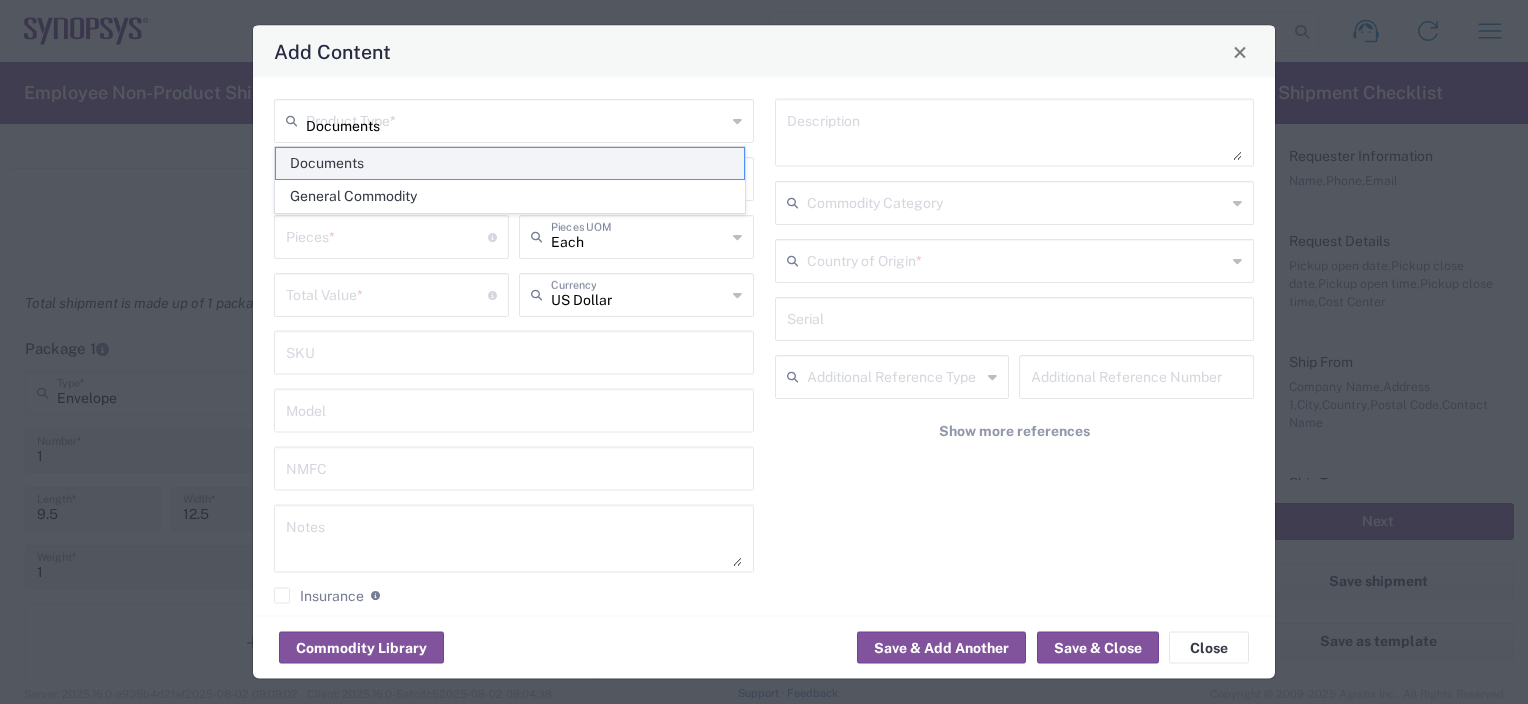 type on "Documents" 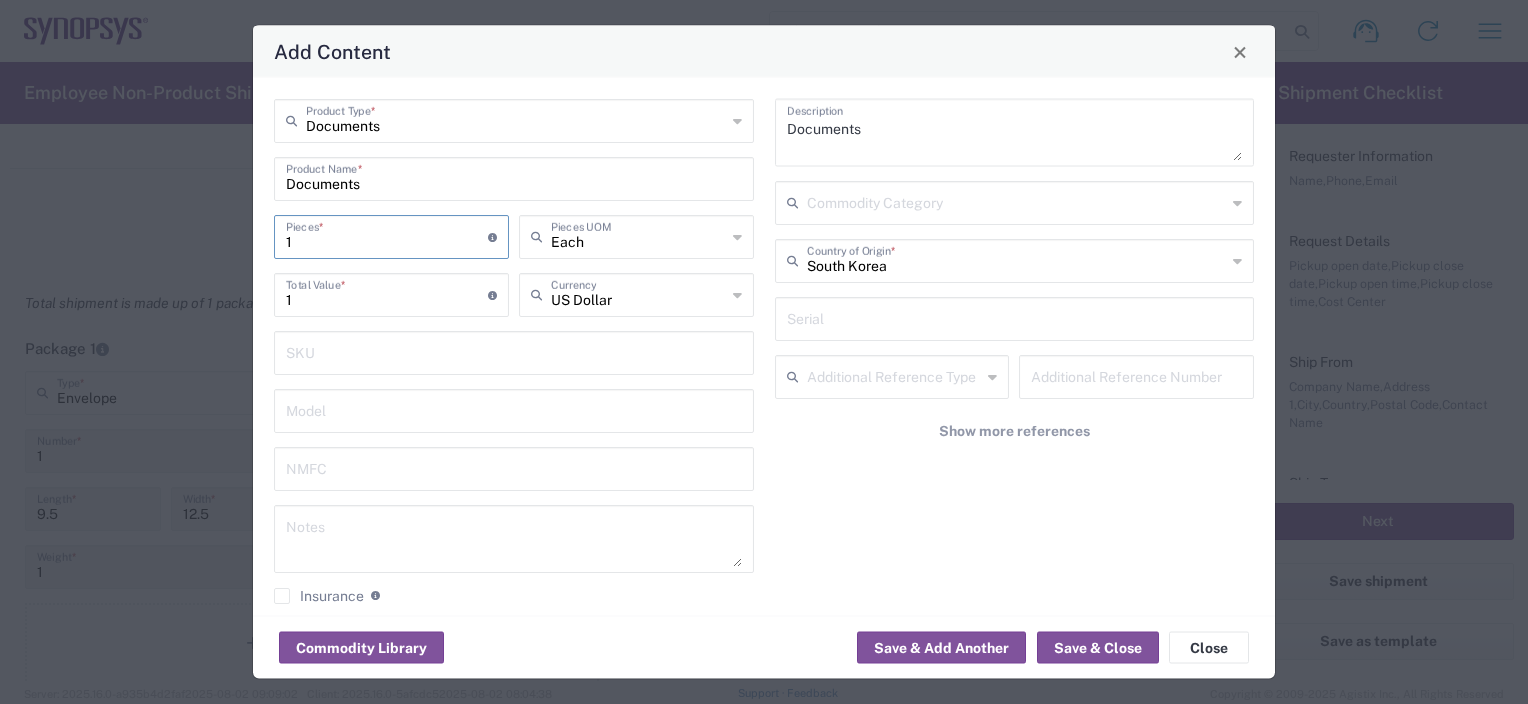 click on "1" at bounding box center (387, 235) 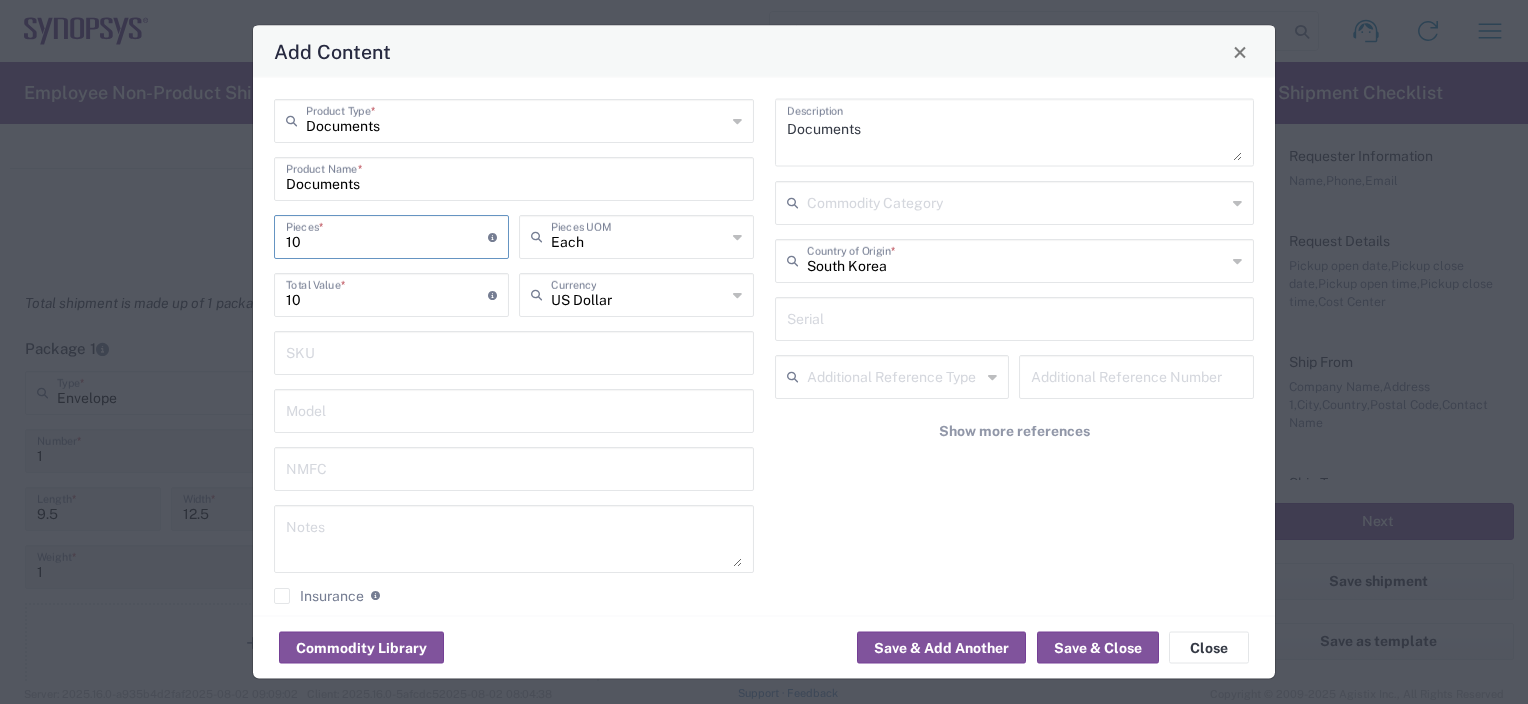 type on "10" 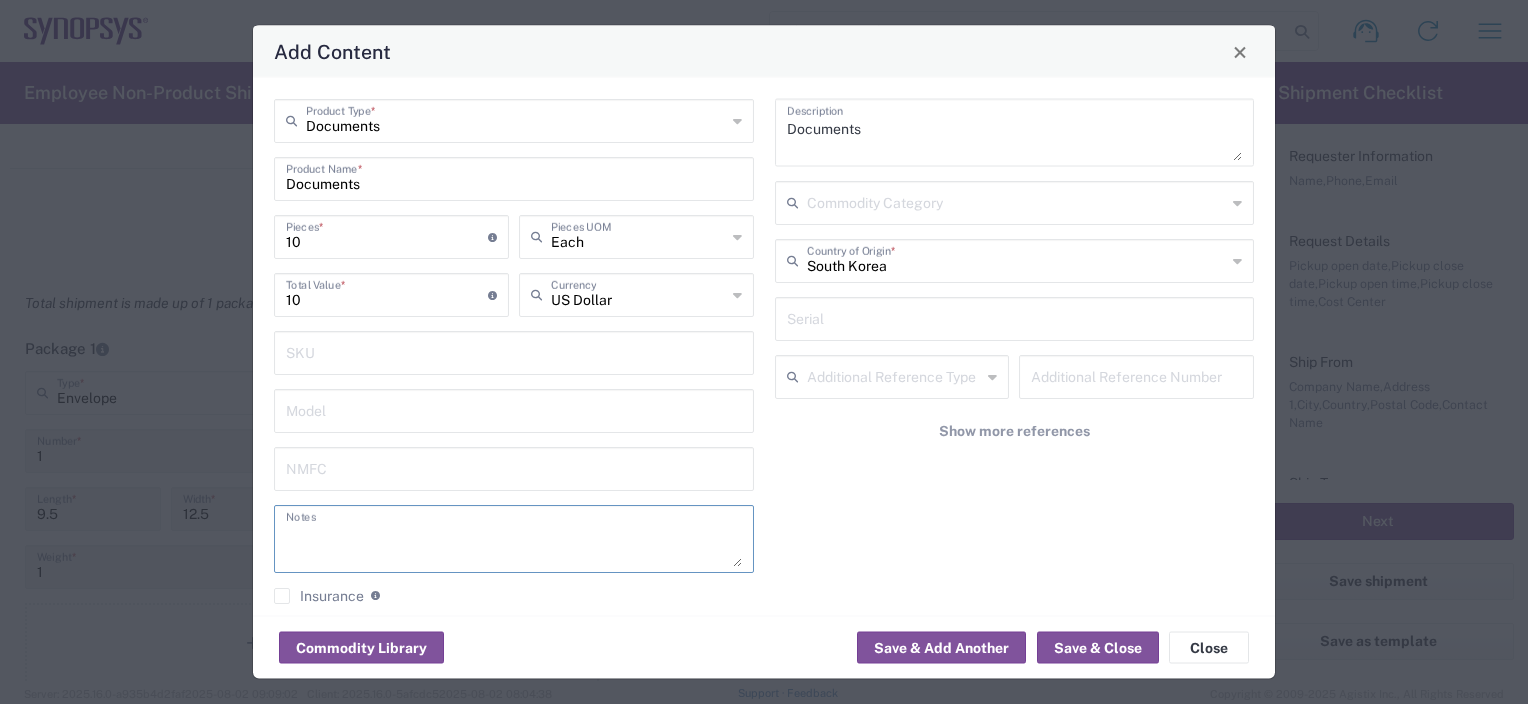 paste on "[PRODUCT_CODE]" 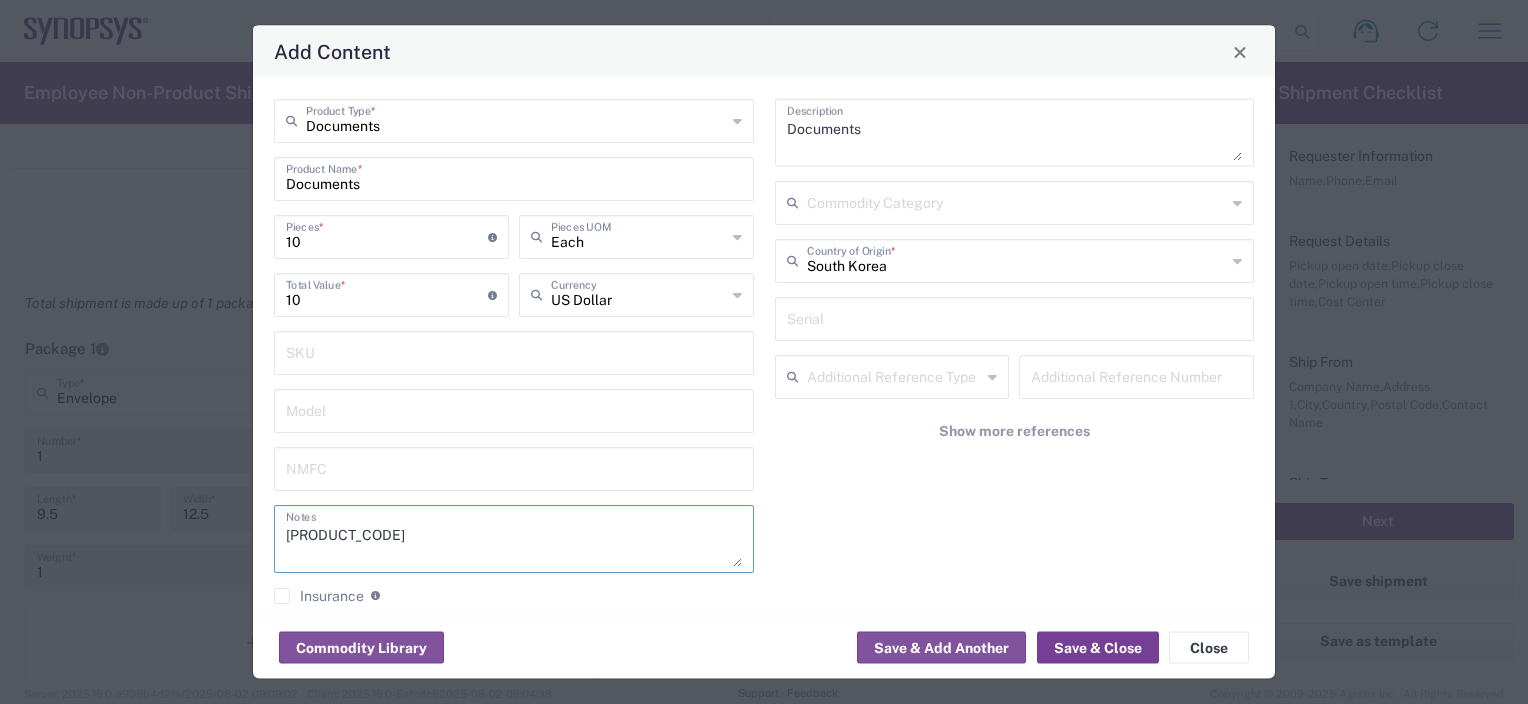 type on "[PRODUCT_CODE]" 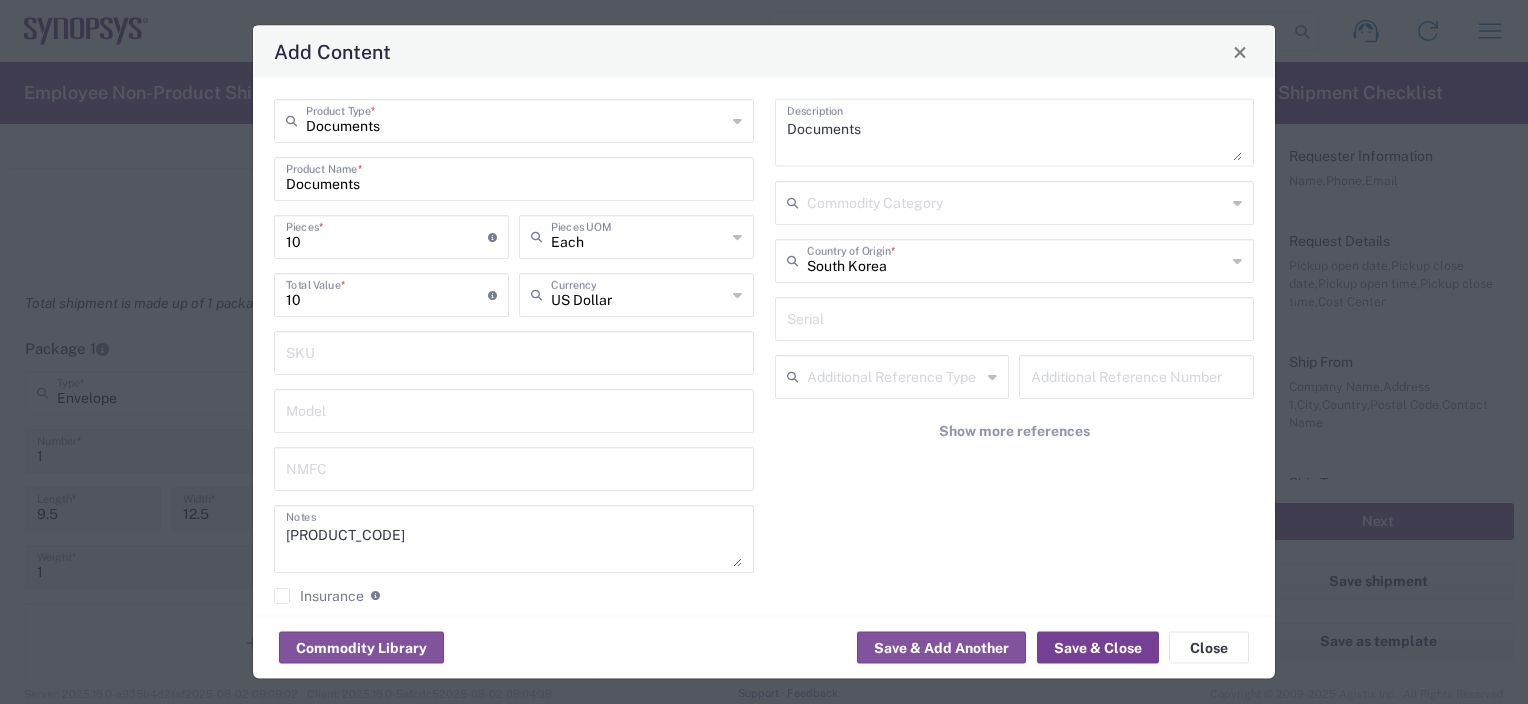 click on "Save & Close" 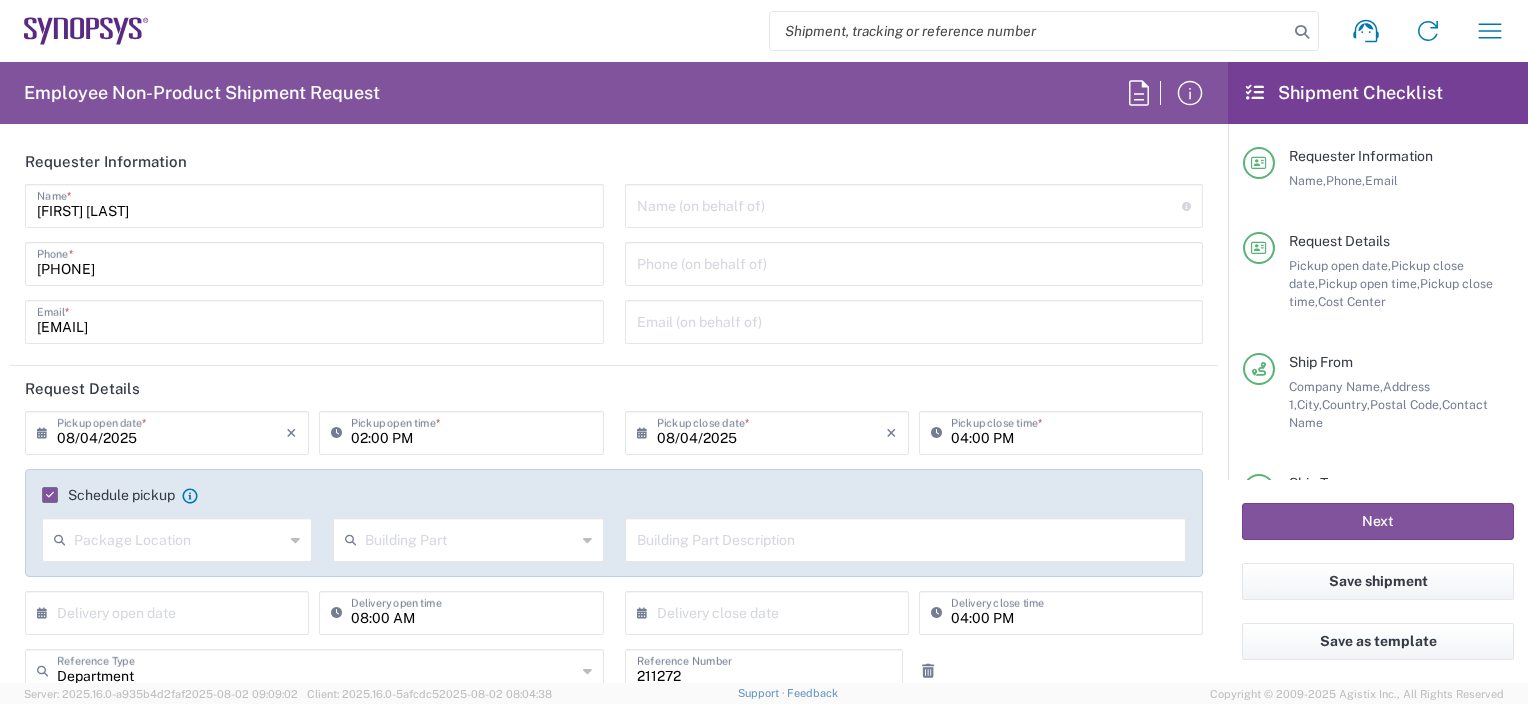 scroll, scrollTop: 0, scrollLeft: 0, axis: both 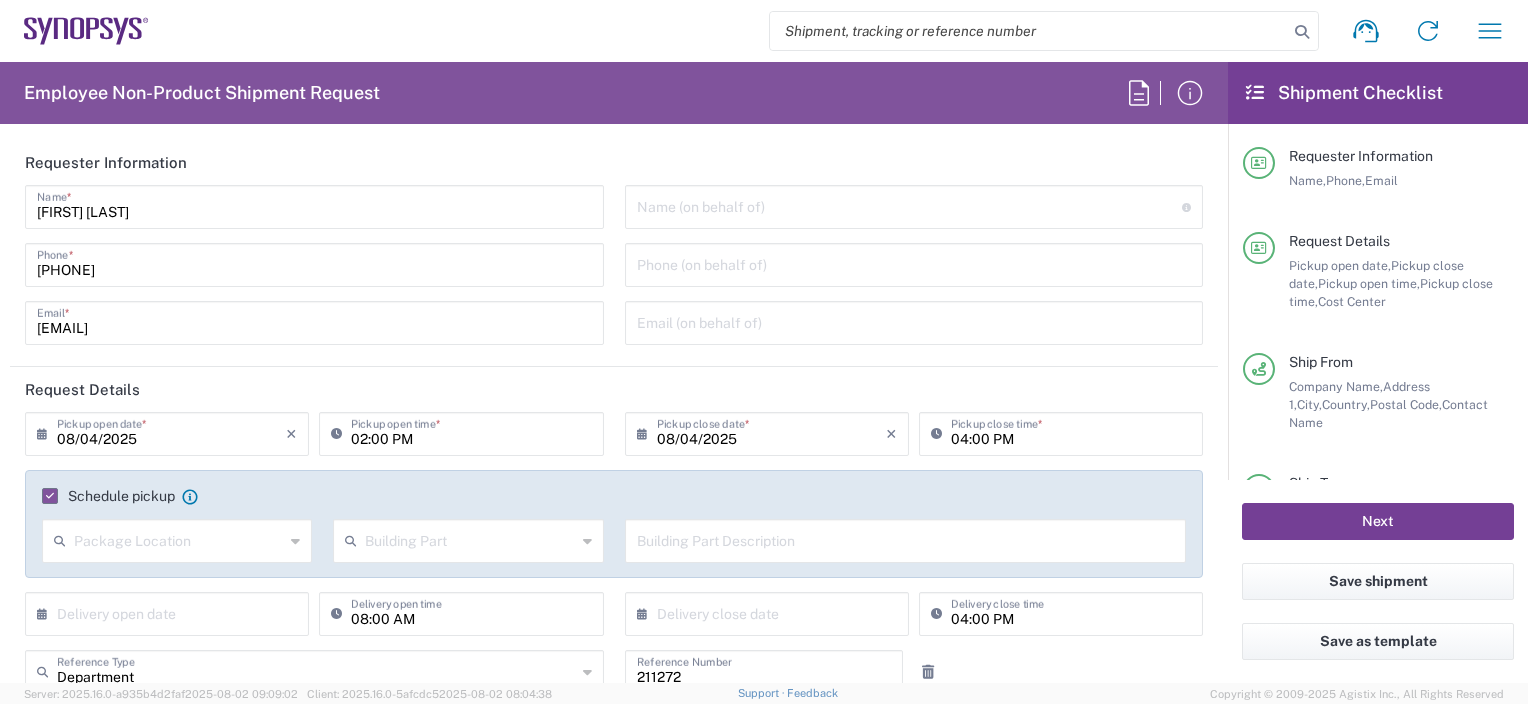 click on "Next" 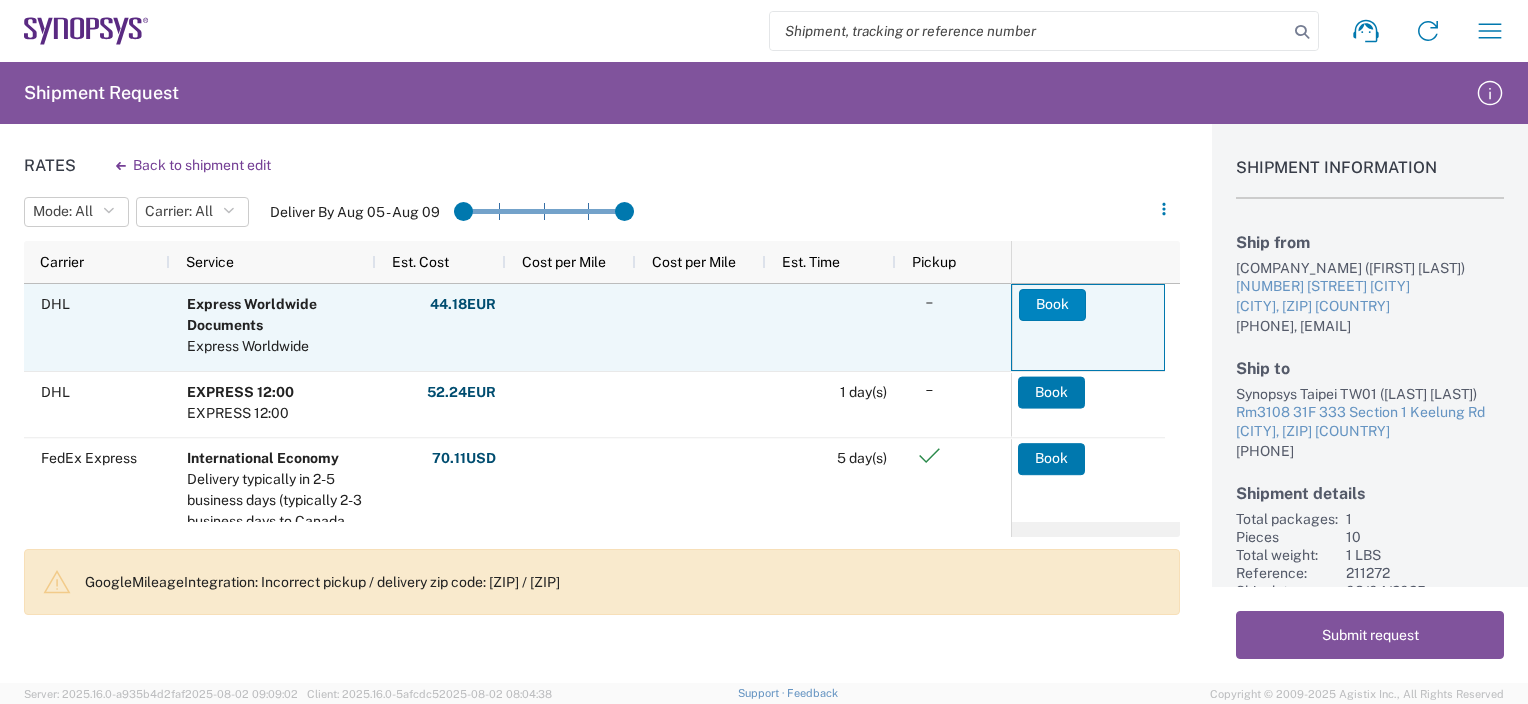 click on "Book" 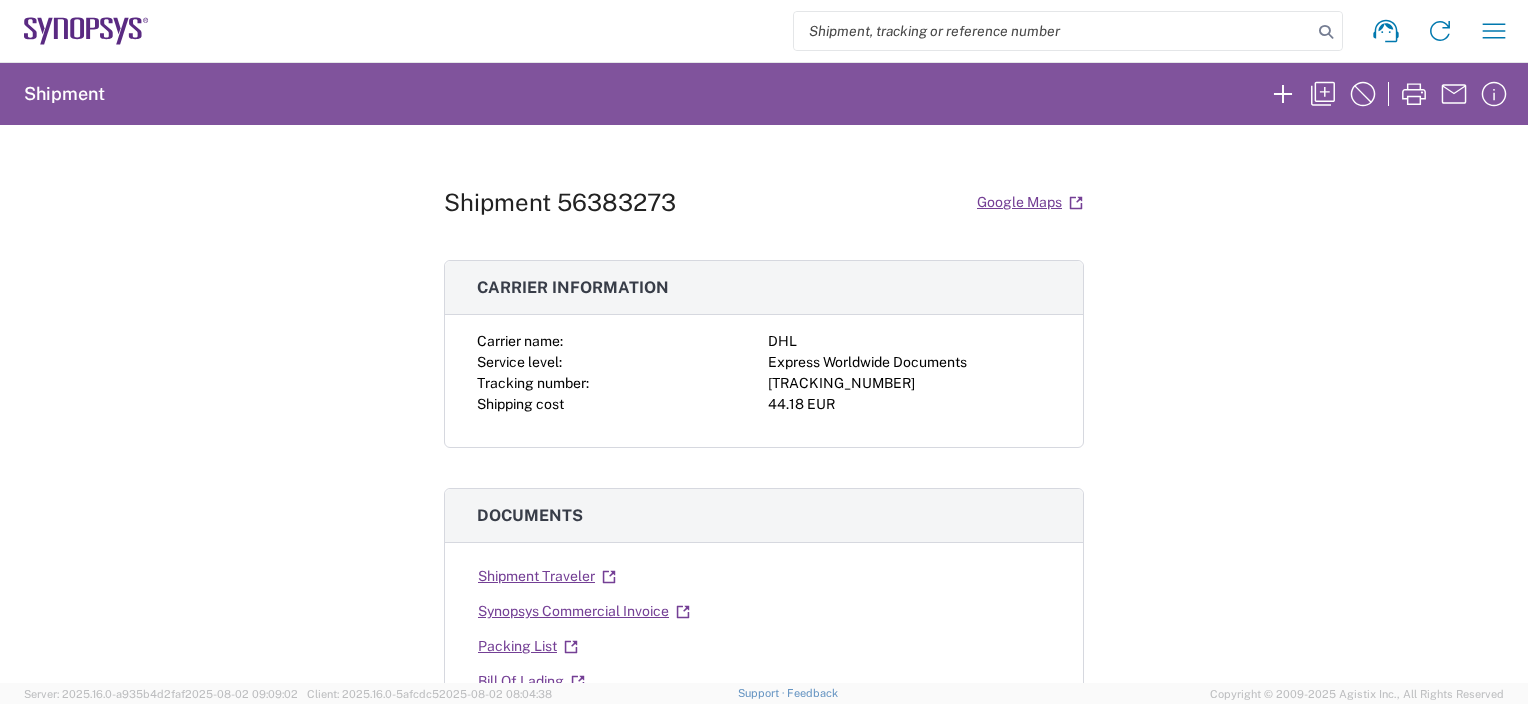 click on "Shipment 56383273  Google Maps
Carrier information Carrier name: DHL Service level: Express Worldwide Documents Tracking number: 6183349325 Shipping cost 44.18 EUR Documents  Shipment Traveler
Synopsys Commercial Invoice
Packing List
Bill Of Lading
Shipping Label Laser
Request details Pickup time: 2025-08-04 14:00:00 - 16:00:00 Delivery time: - Edit Date and Time Cost center KR02, SDG, OS, Eng References Department 211272 Pickup Request CBJ250804053874 Pickup request scheduled Requester information [FIRST] [LAST] [PHONE] [EMAIL] Ship from/to From: To: Yuhan Hoesa Synopsys Korea Synopsys Taipei TW01 [NUMBER] [STREET] [CITY] ," 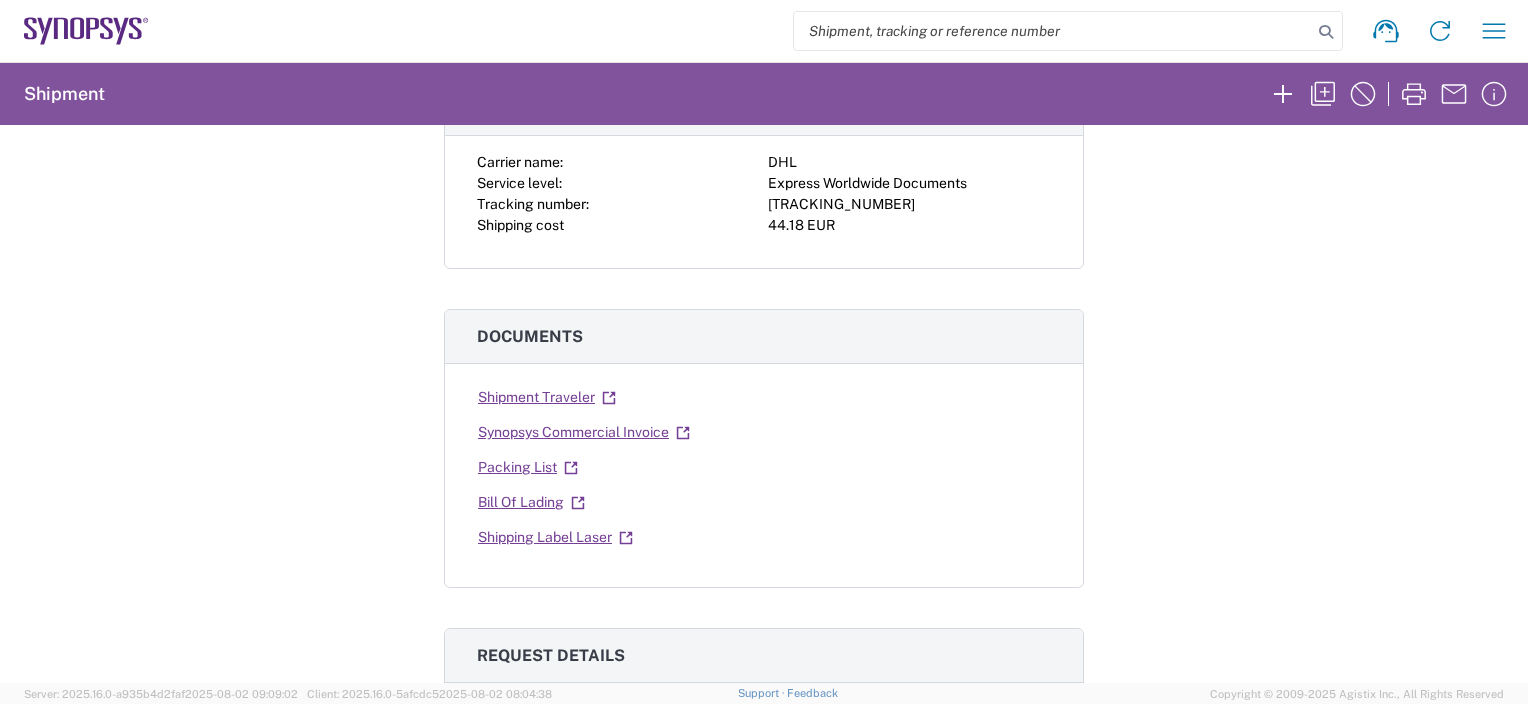 scroll, scrollTop: 200, scrollLeft: 0, axis: vertical 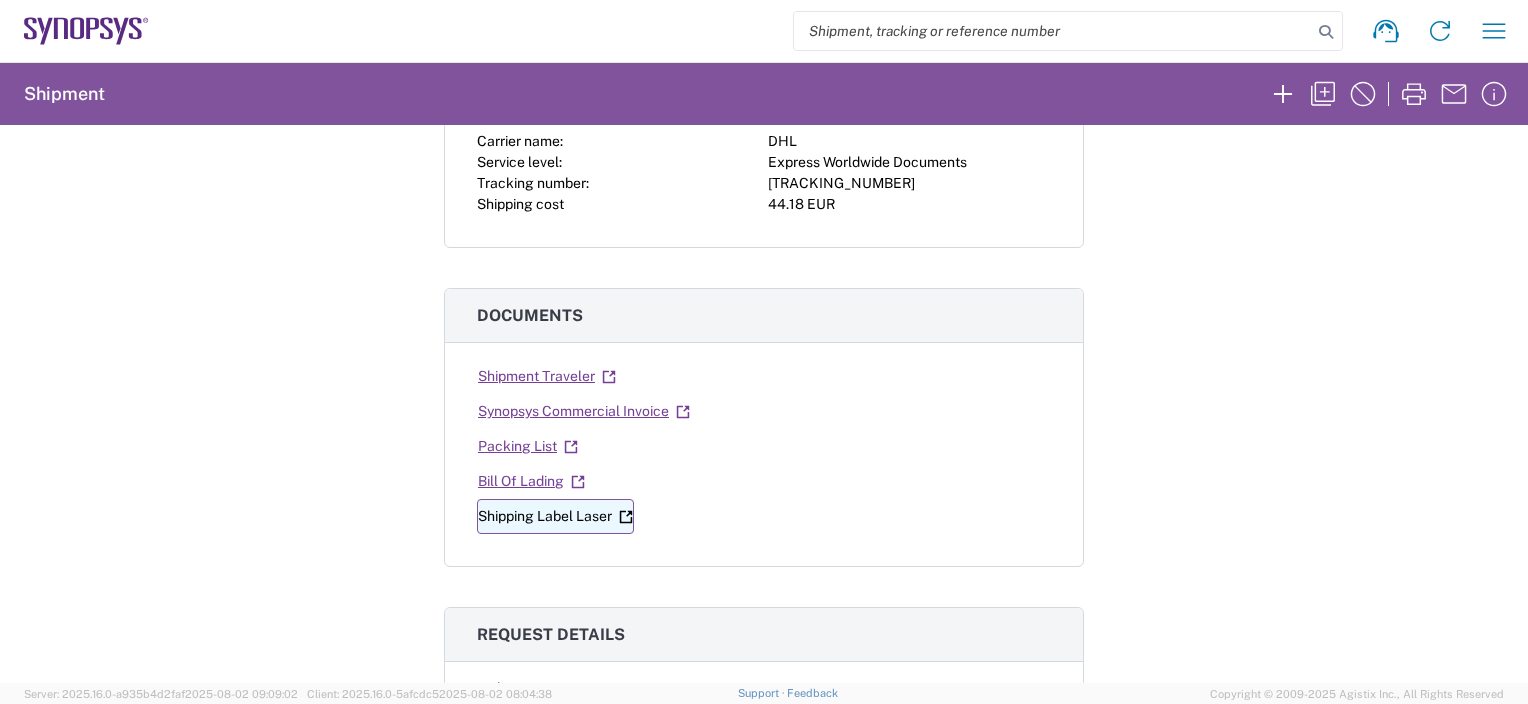 click on "Shipping Label Laser" 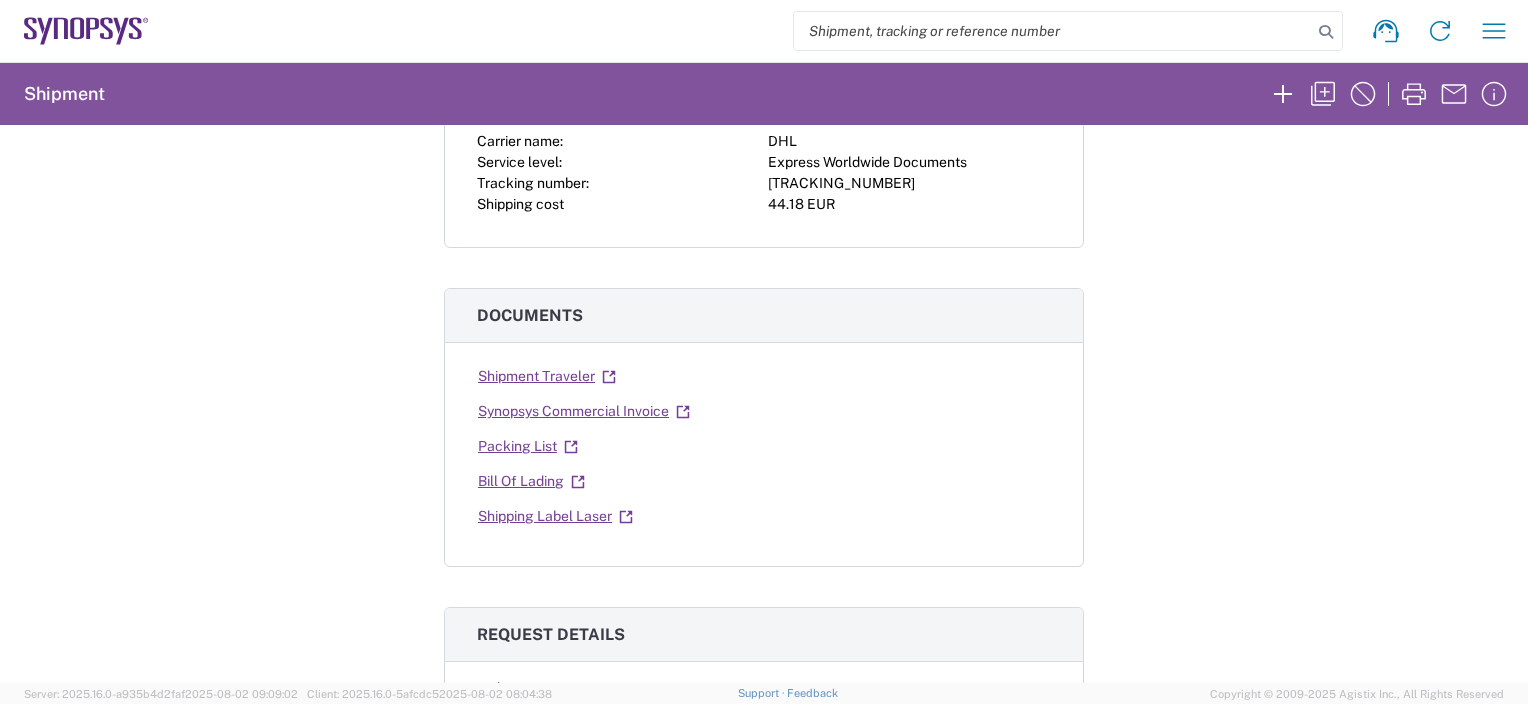 click on "Shipment 56383273  Google Maps
Carrier information Carrier name: DHL Service level: Express Worldwide Documents Tracking number: 6183349325 Shipping cost 44.18 EUR Documents  Shipment Traveler
Synopsys Commercial Invoice
Packing List
Bill Of Lading
Shipping Label Laser
Request details Pickup time: 2025-08-04 14:00:00 - 16:00:00 Delivery time: - Edit Date and Time Cost center KR02, SDG, OS, Eng References Department 211272 Pickup Request CBJ250804053874 Pickup request scheduled Requester information [FIRST] [LAST] [PHONE] [EMAIL] Ship from/to From: To: Yuhan Hoesa Synopsys Korea Synopsys Taipei TW01 [NUMBER] [STREET] [CITY] ," 